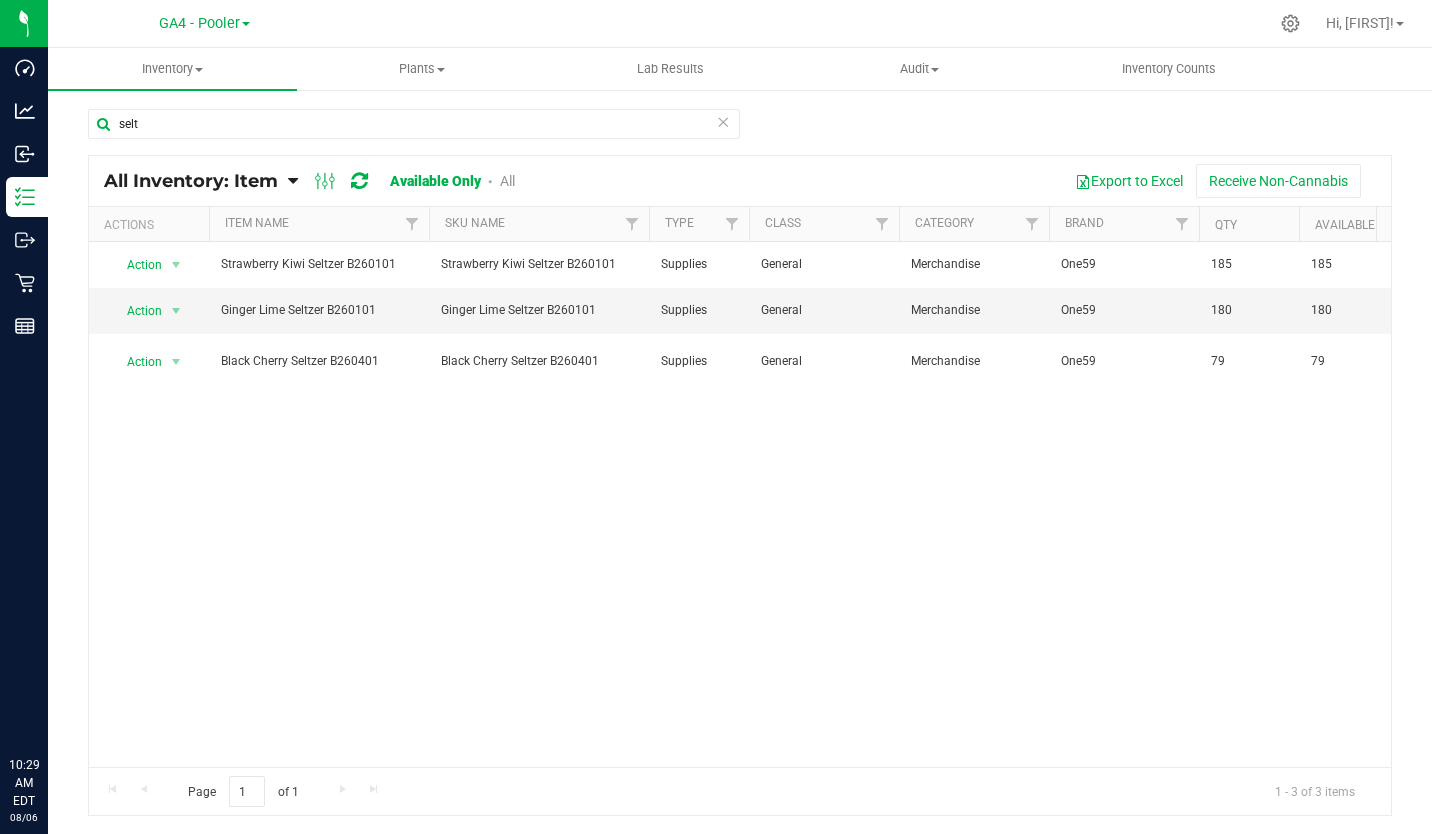 scroll, scrollTop: 0, scrollLeft: 0, axis: both 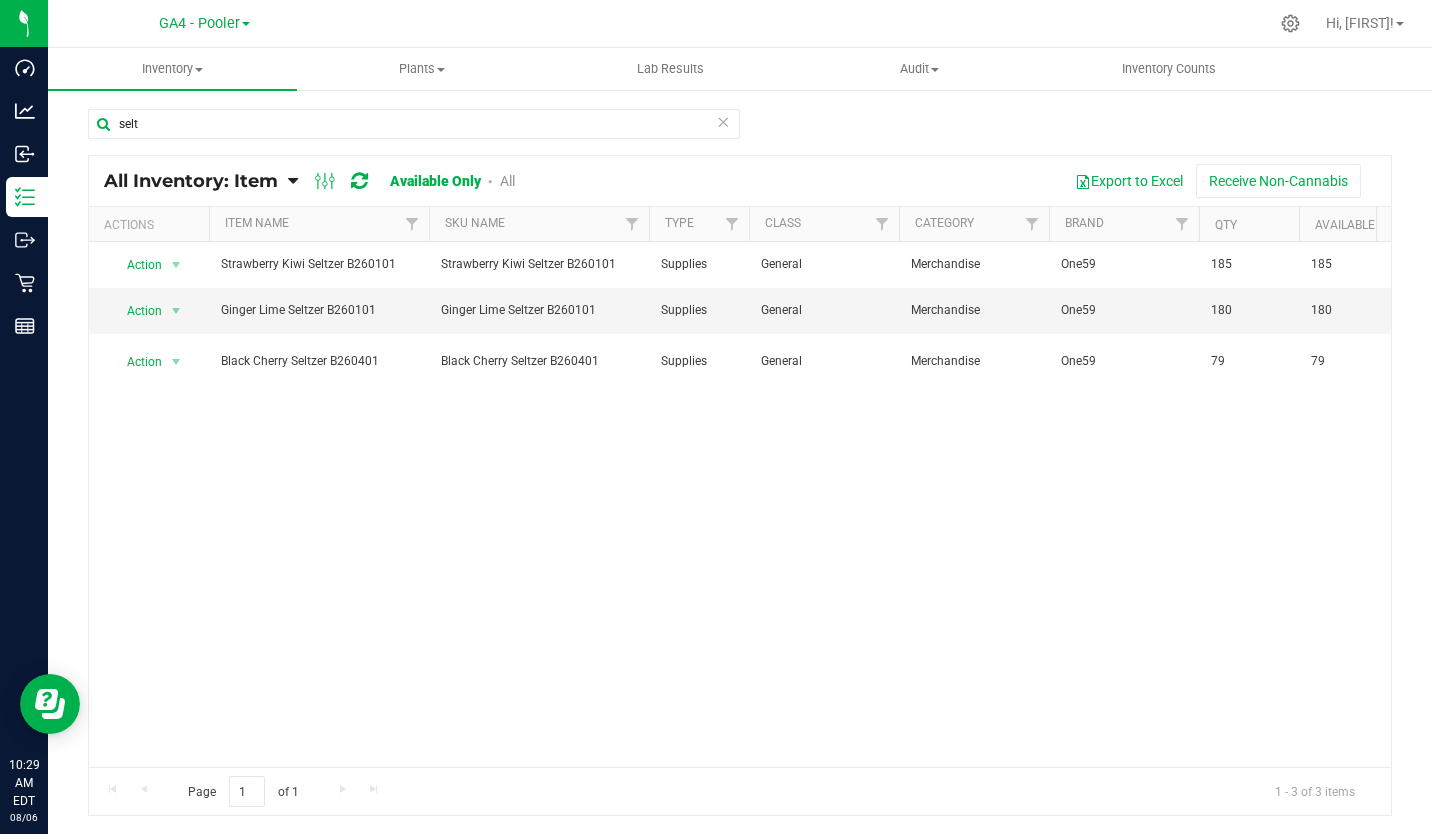 click on "GA4 - Pooler" at bounding box center [199, 23] 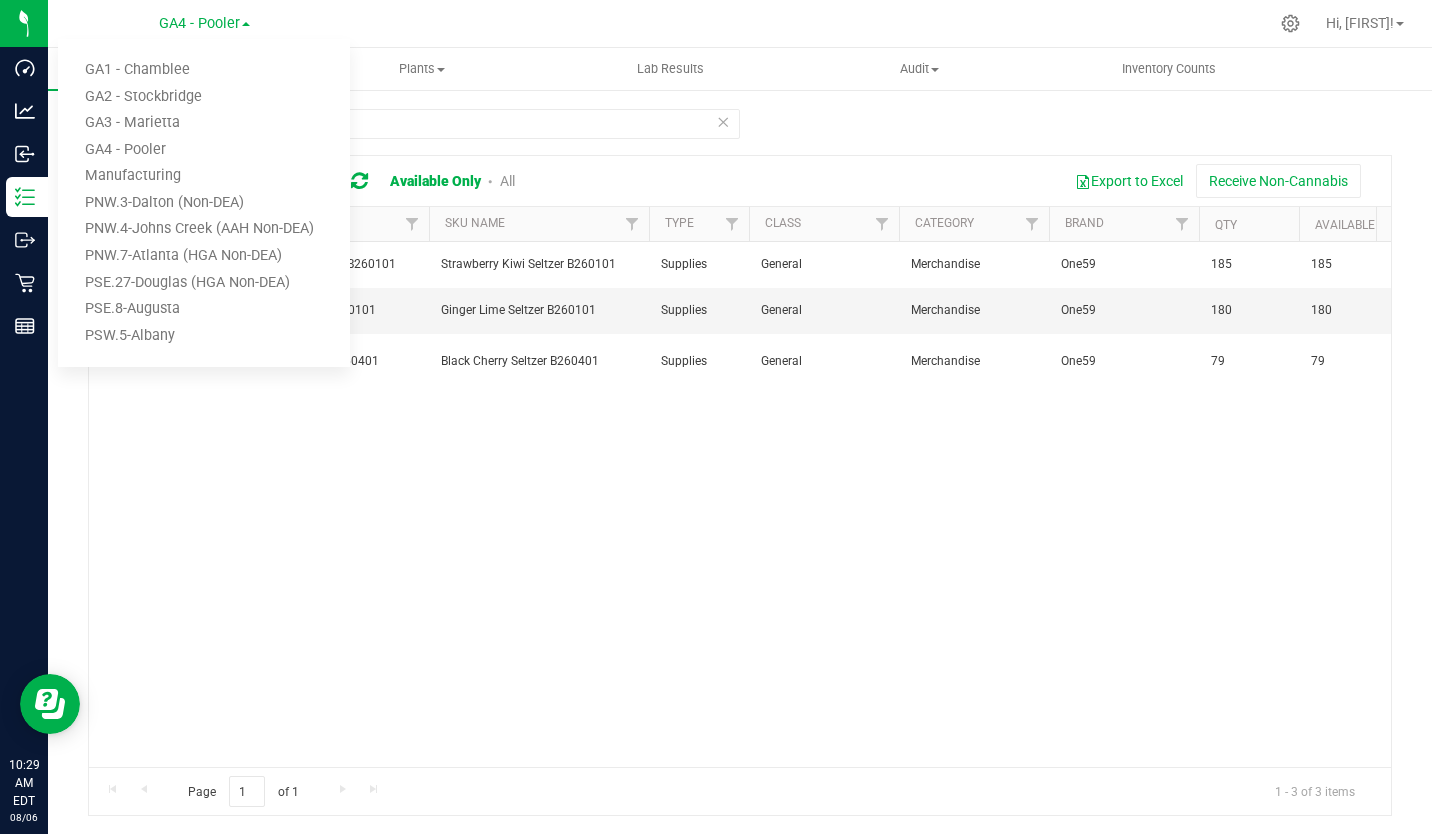 click on "PNW.3-Dalton (Non-DEA)" at bounding box center [204, 203] 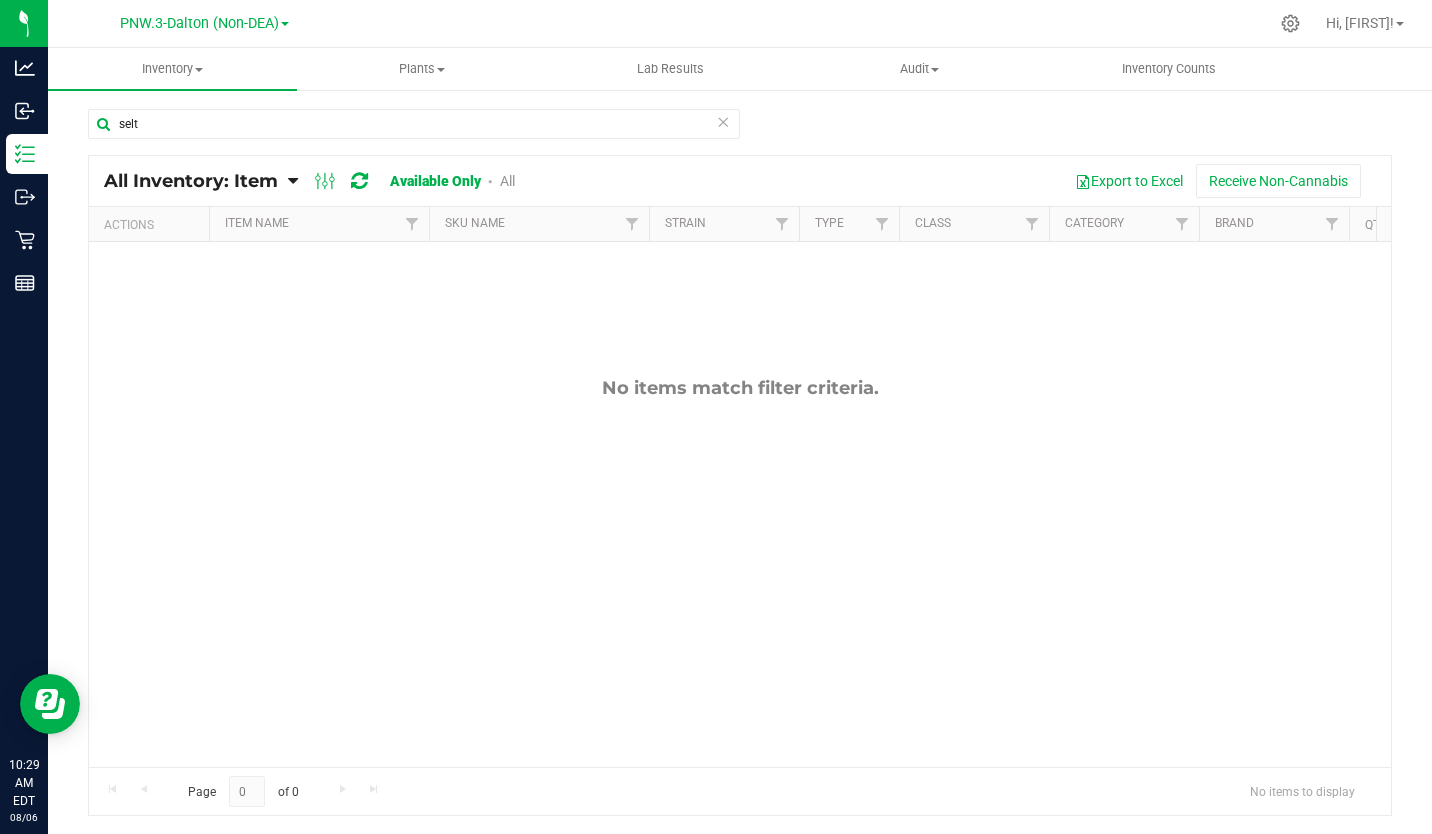 click 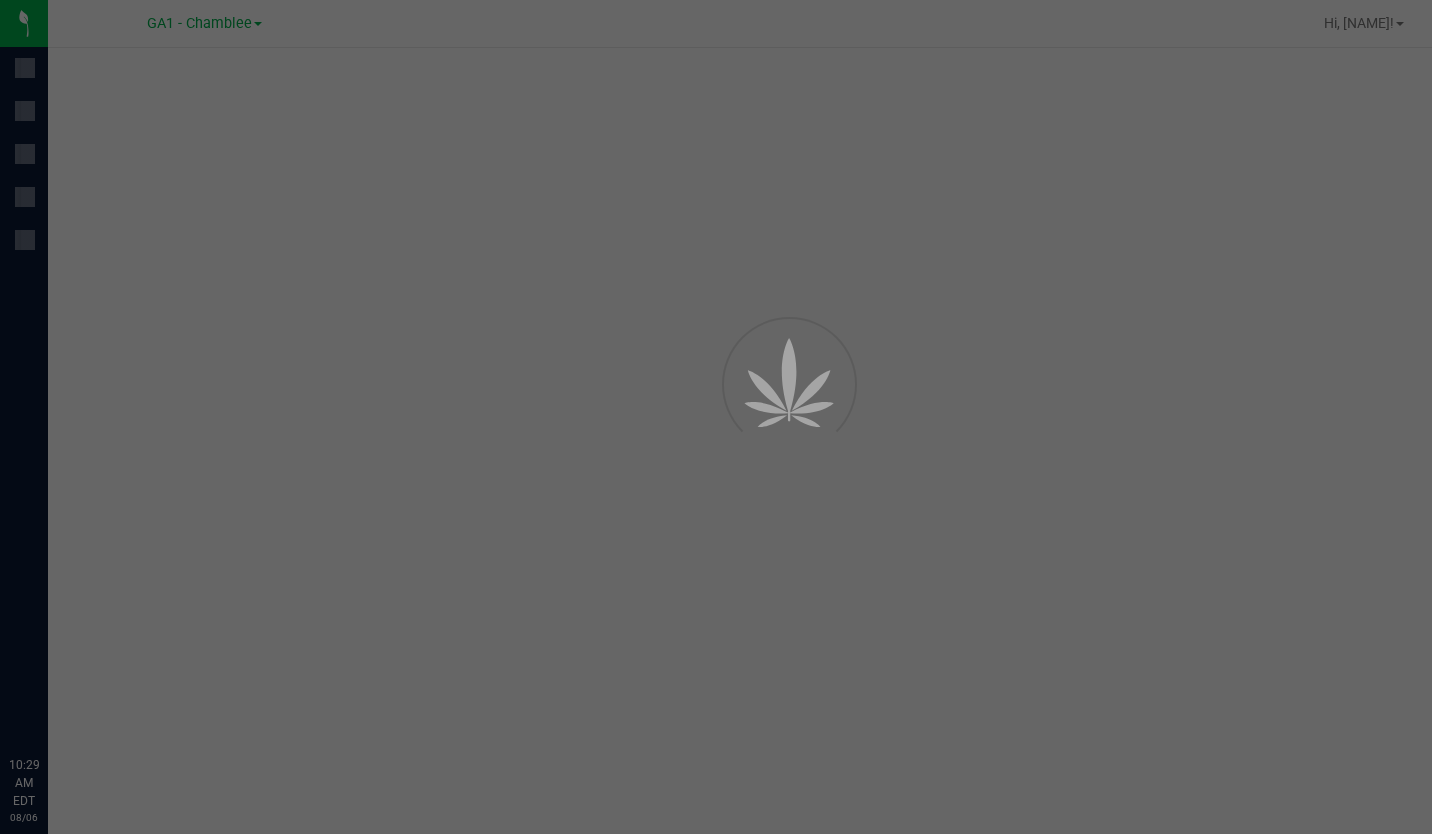 scroll, scrollTop: 0, scrollLeft: 0, axis: both 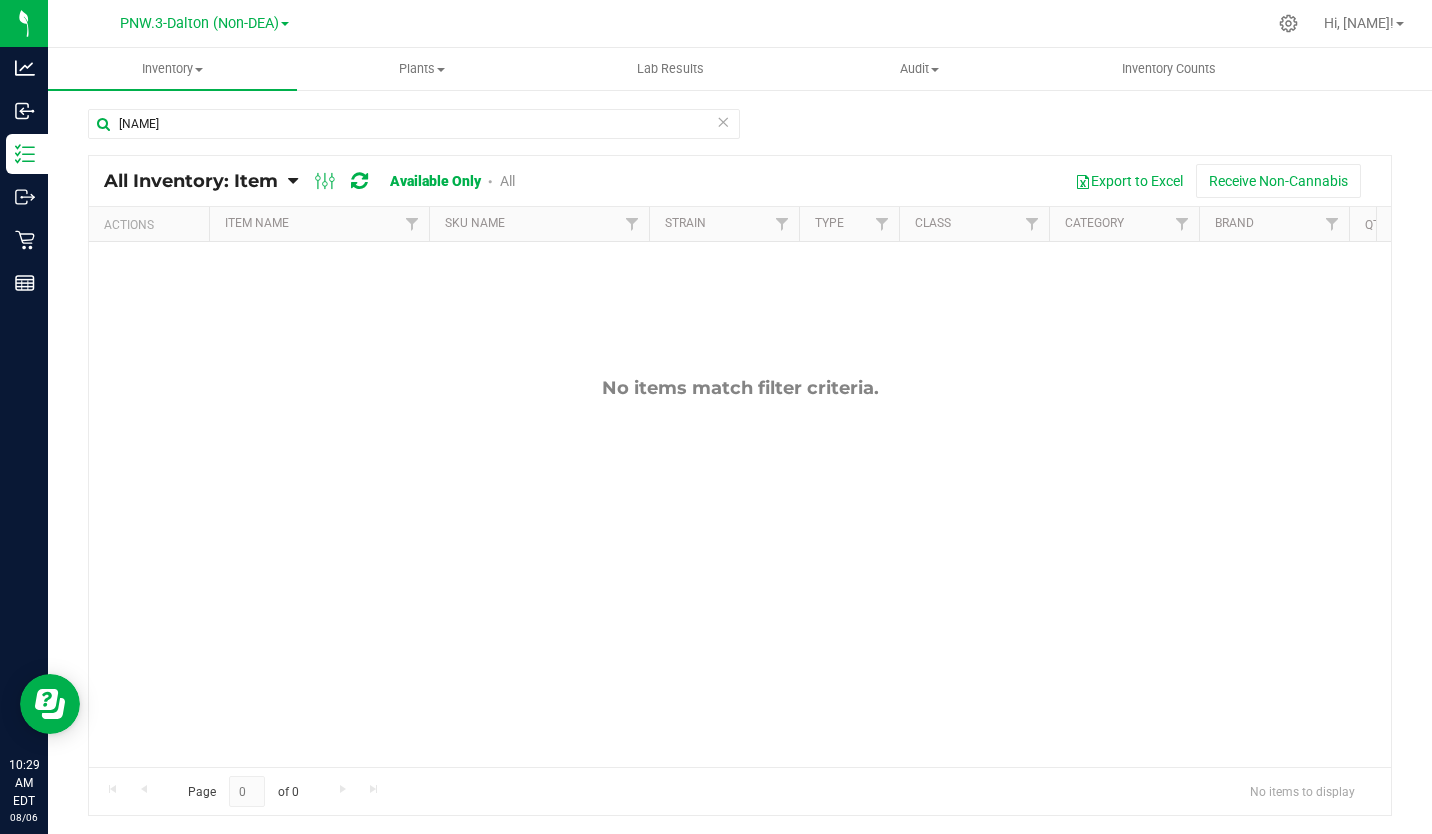 click 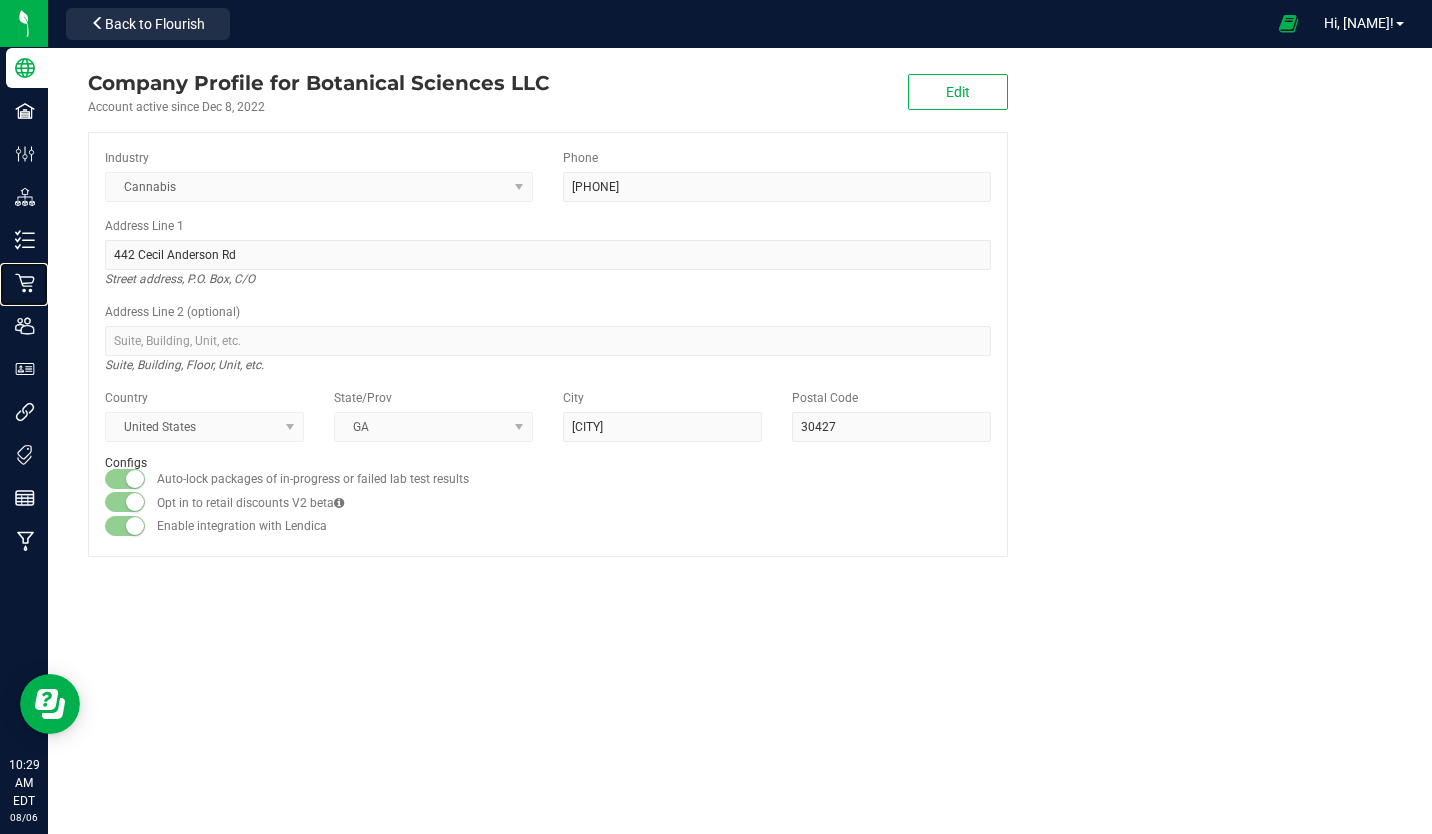 click on "Retail" at bounding box center (0, 0) 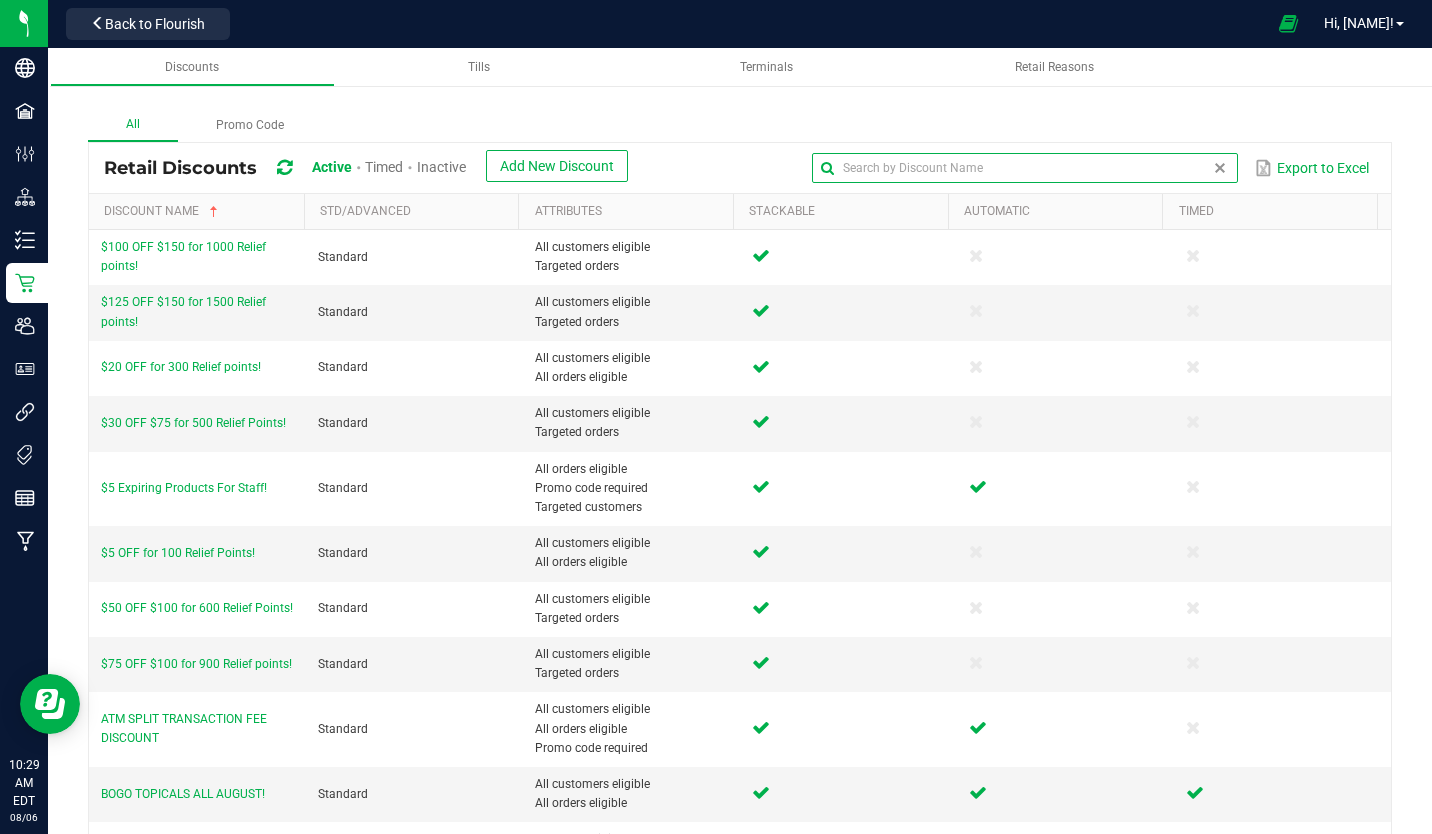 click at bounding box center (1024, 168) 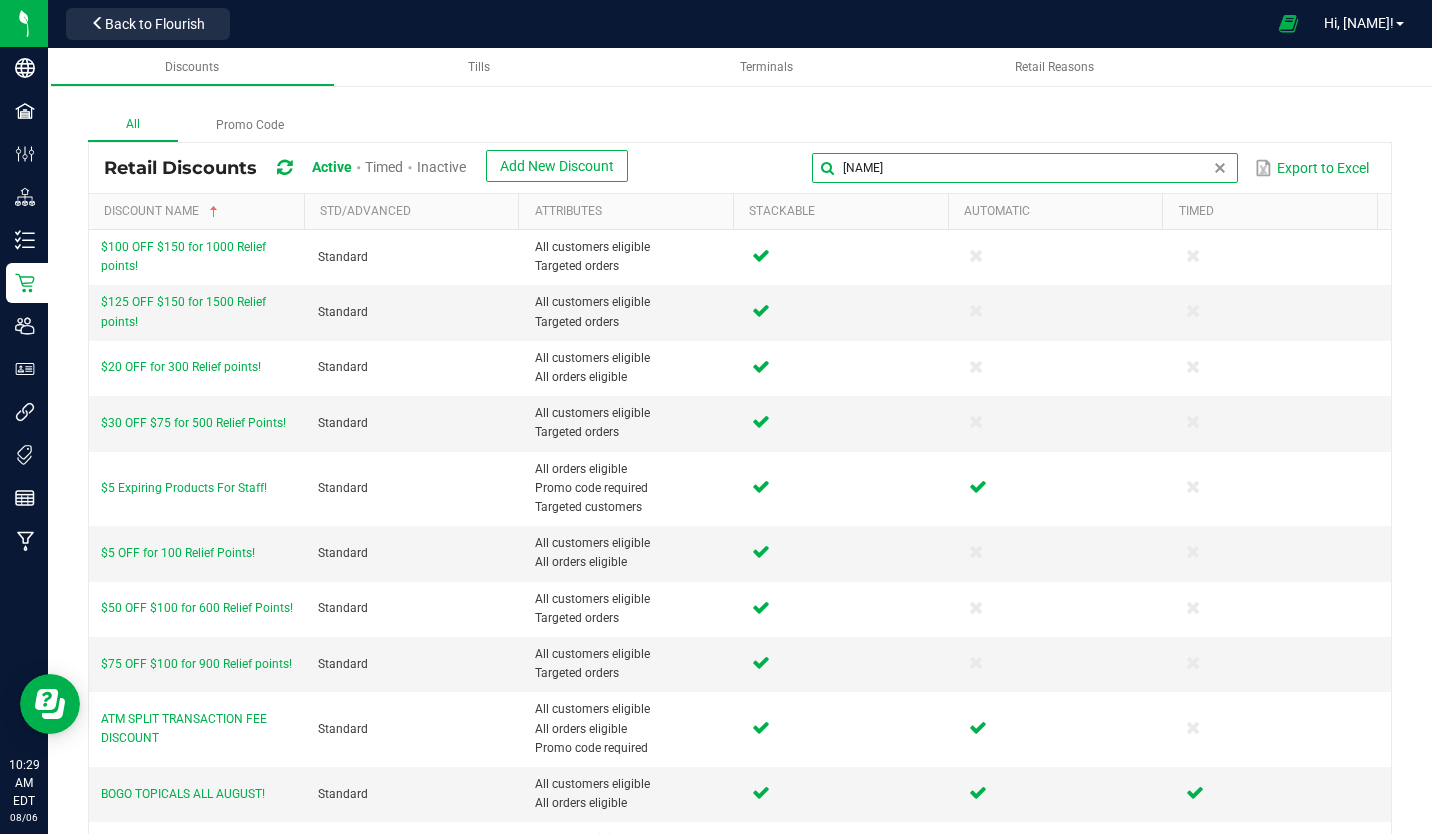 type on "bog" 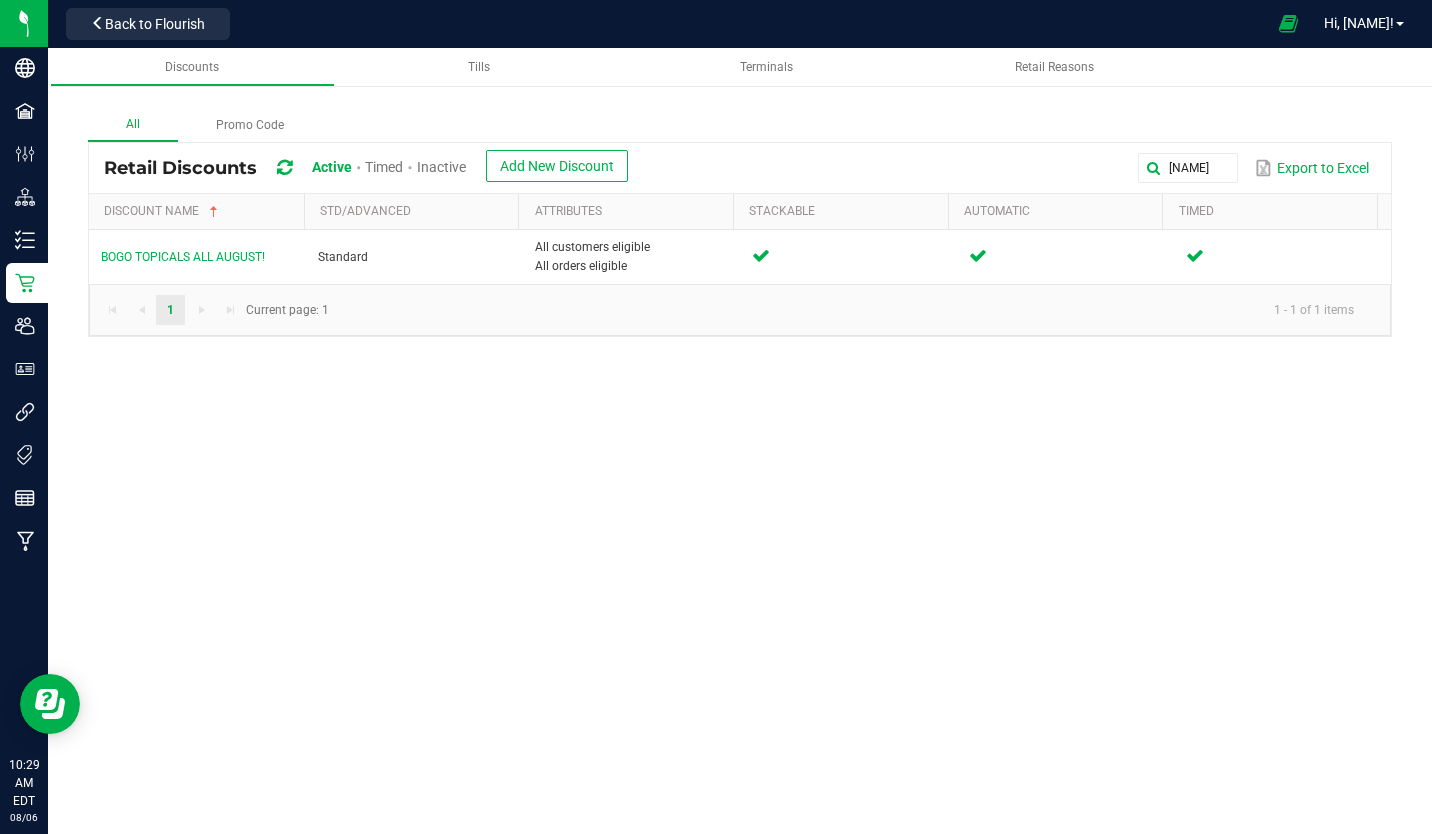 click on "BOGO TOPICALS ALL AUGUST!" at bounding box center [197, 257] 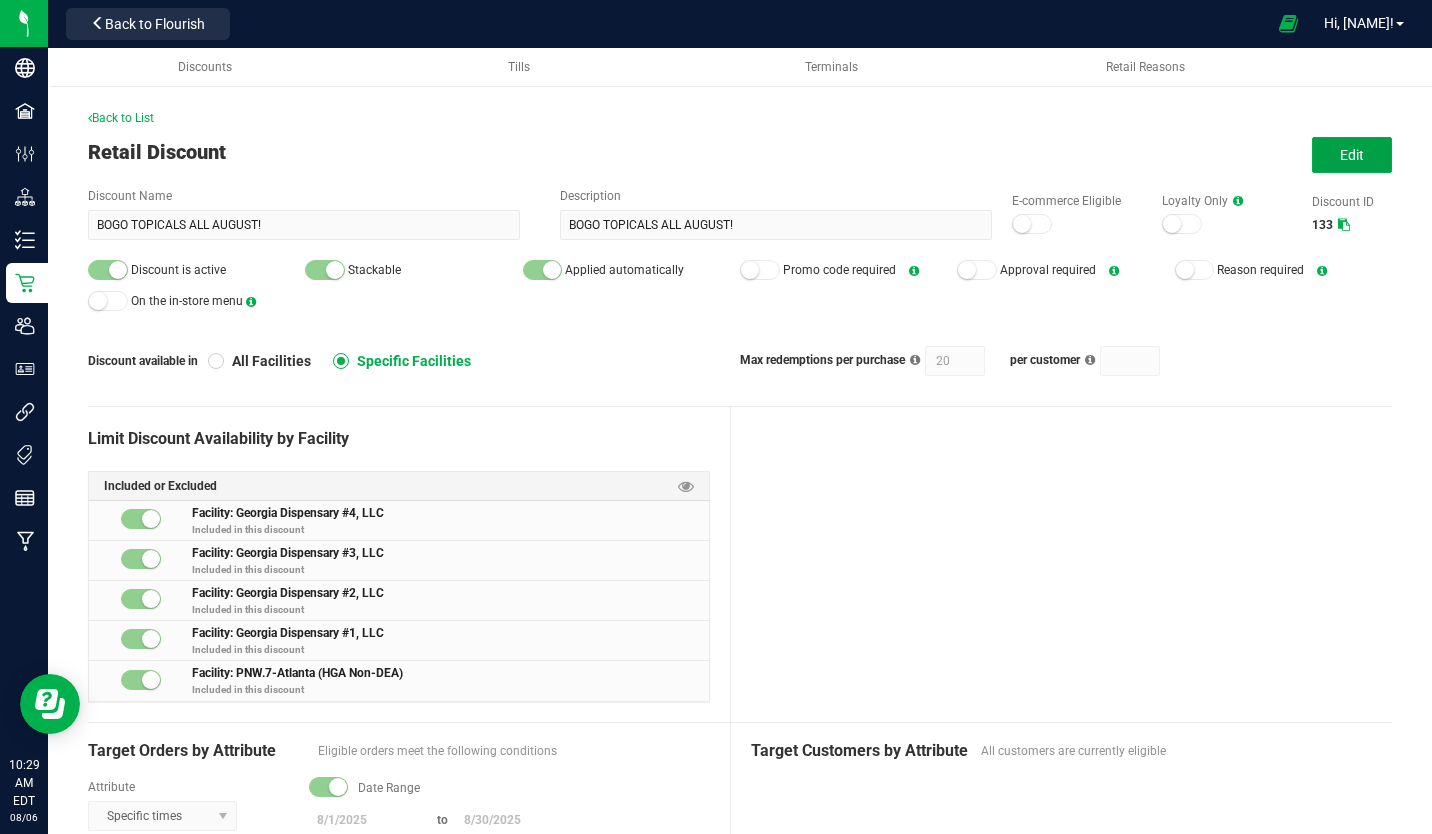 click on "Edit" at bounding box center [1352, 155] 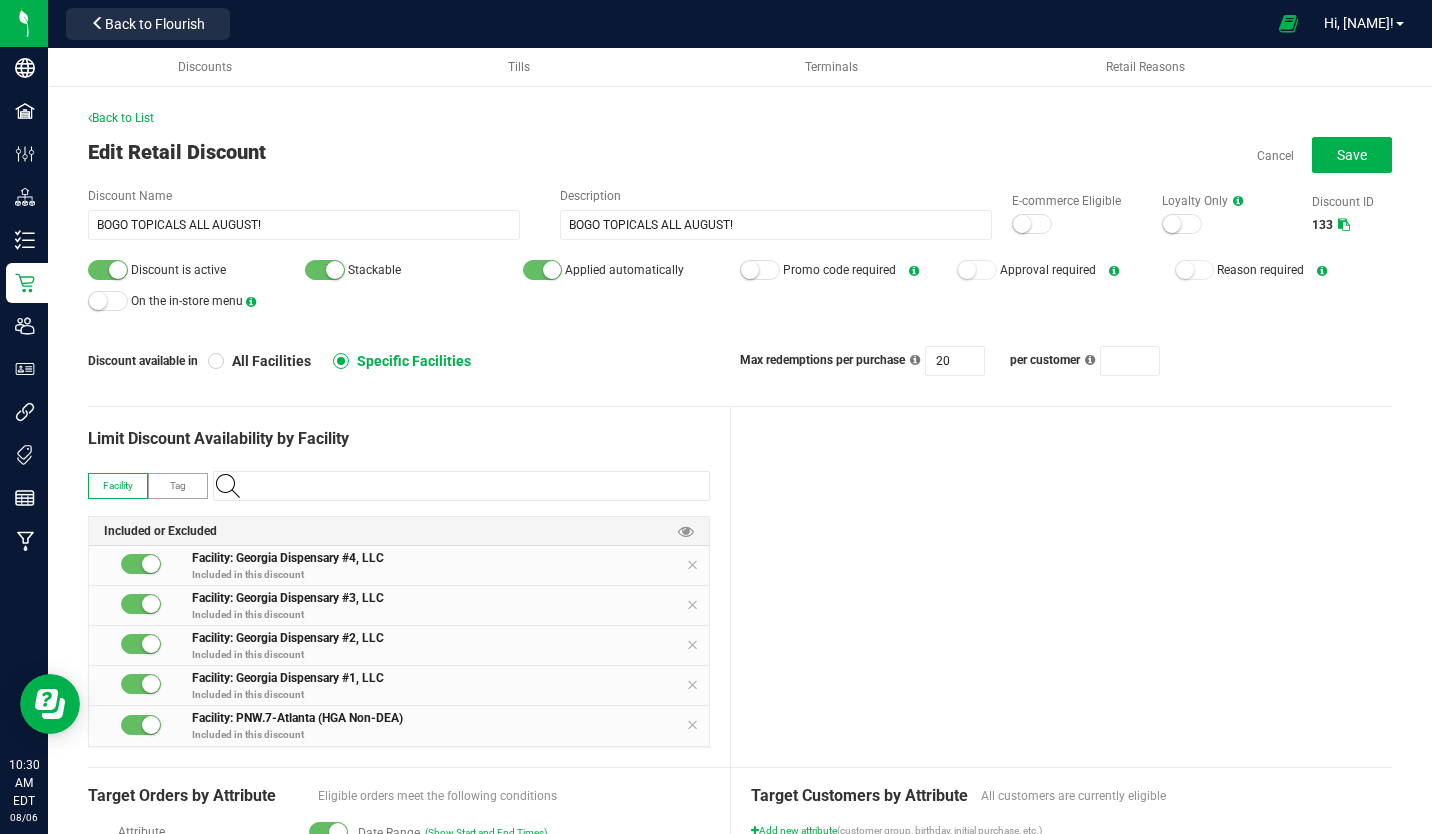 click at bounding box center (471, 486) 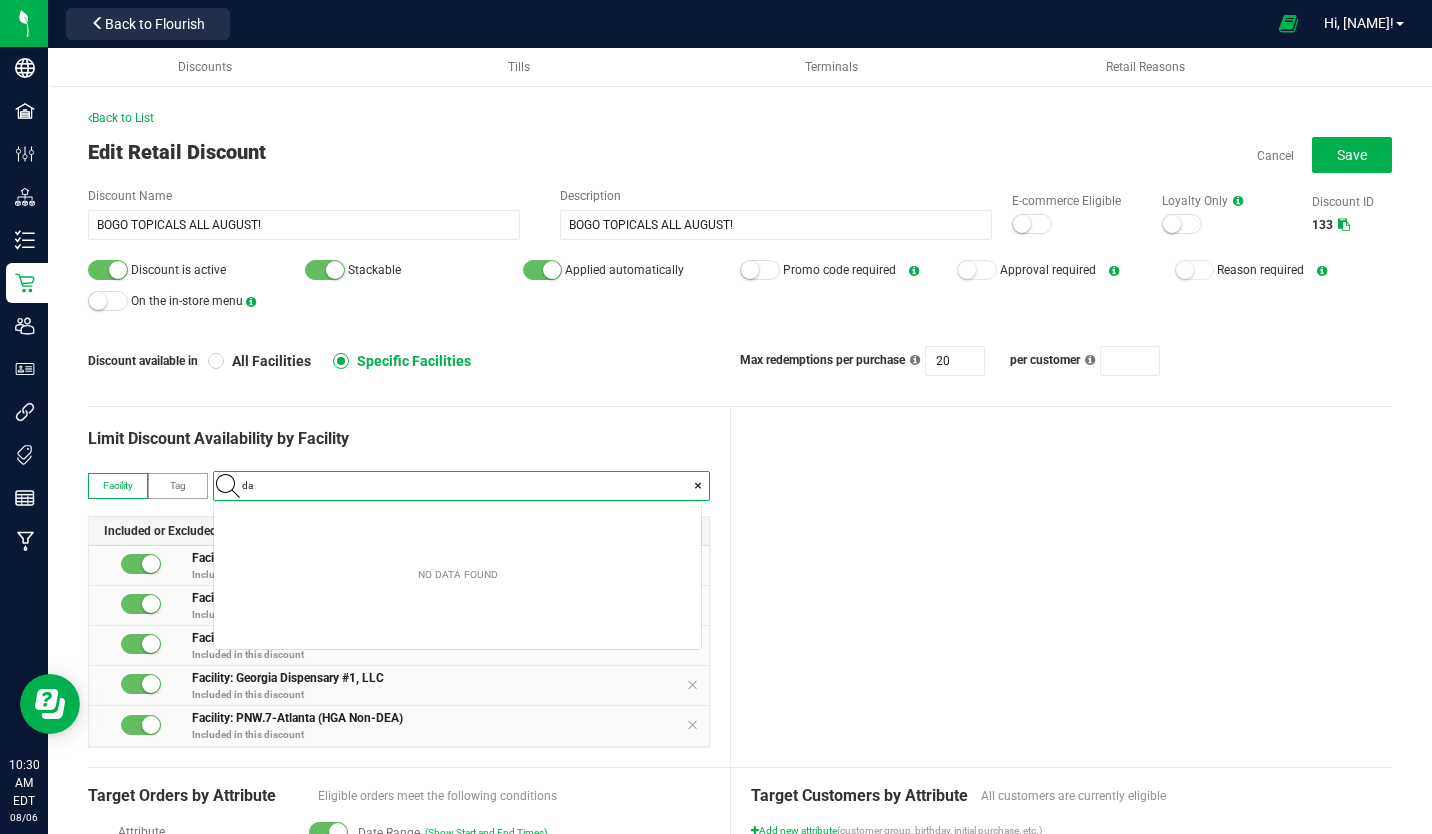 scroll, scrollTop: 99972, scrollLeft: 99513, axis: both 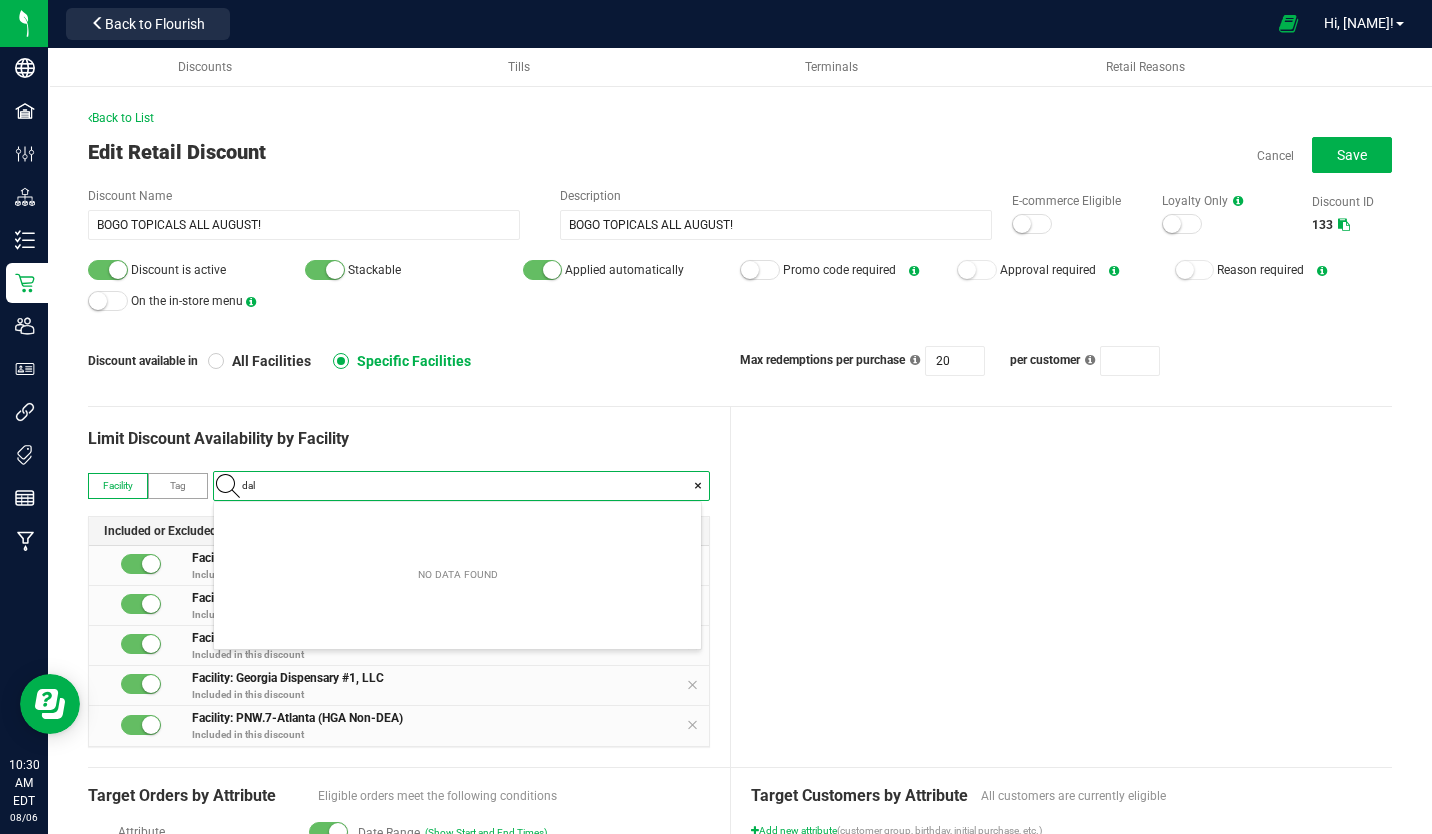 type on "dalt" 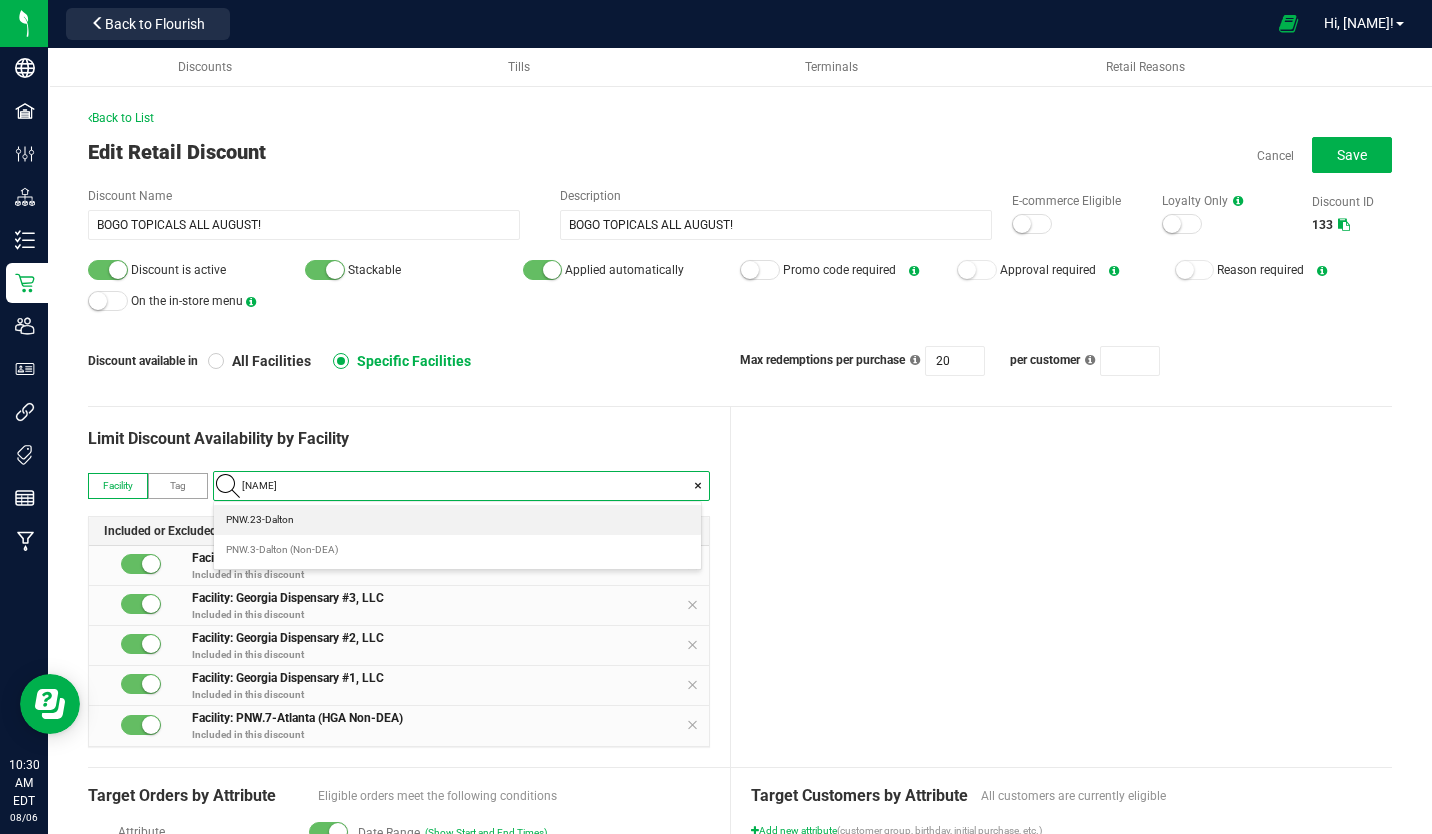 click on "PNW.3-Dalton (Non-DEA)" at bounding box center [282, 550] 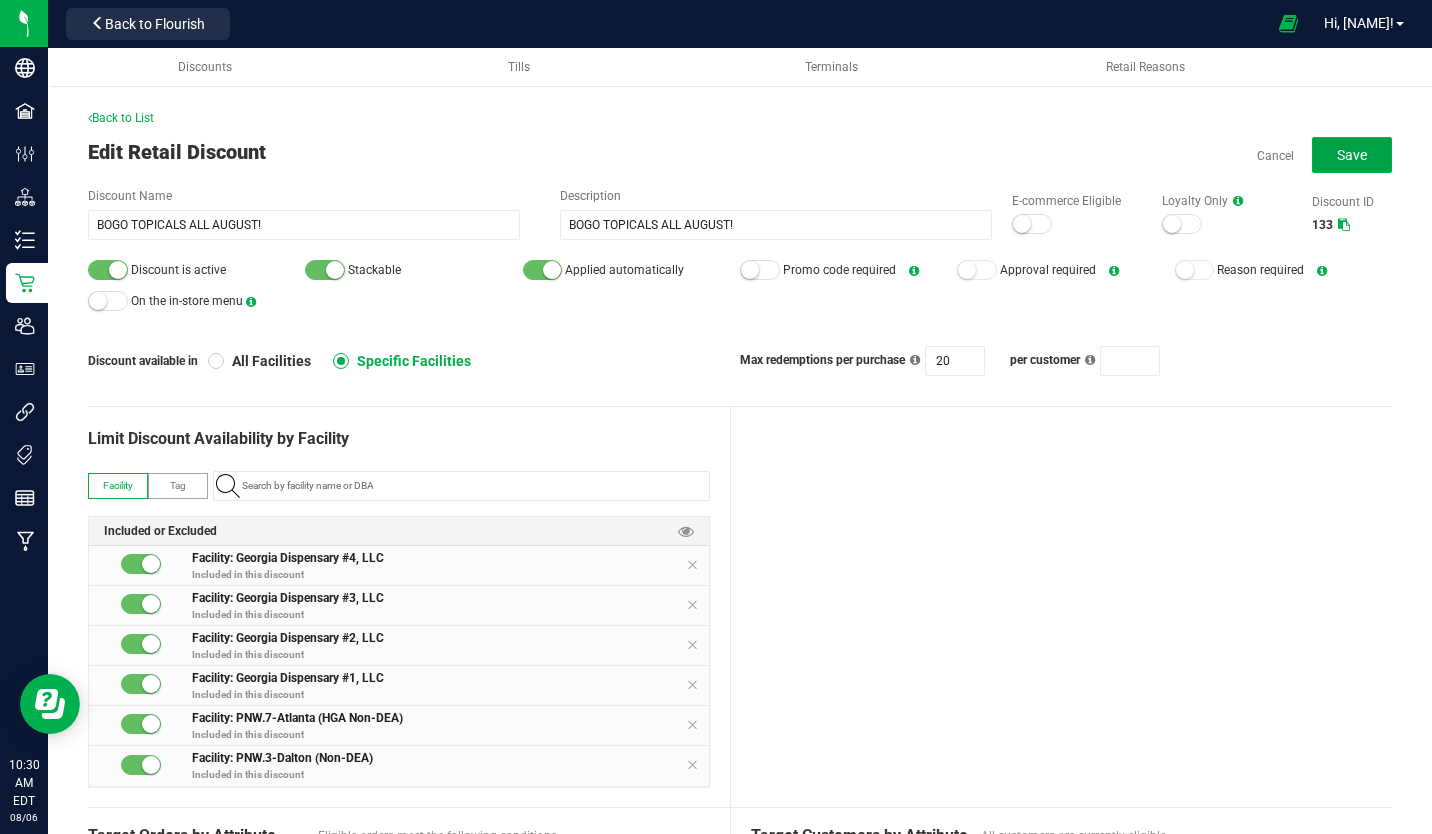 click on "Save" at bounding box center (1352, 155) 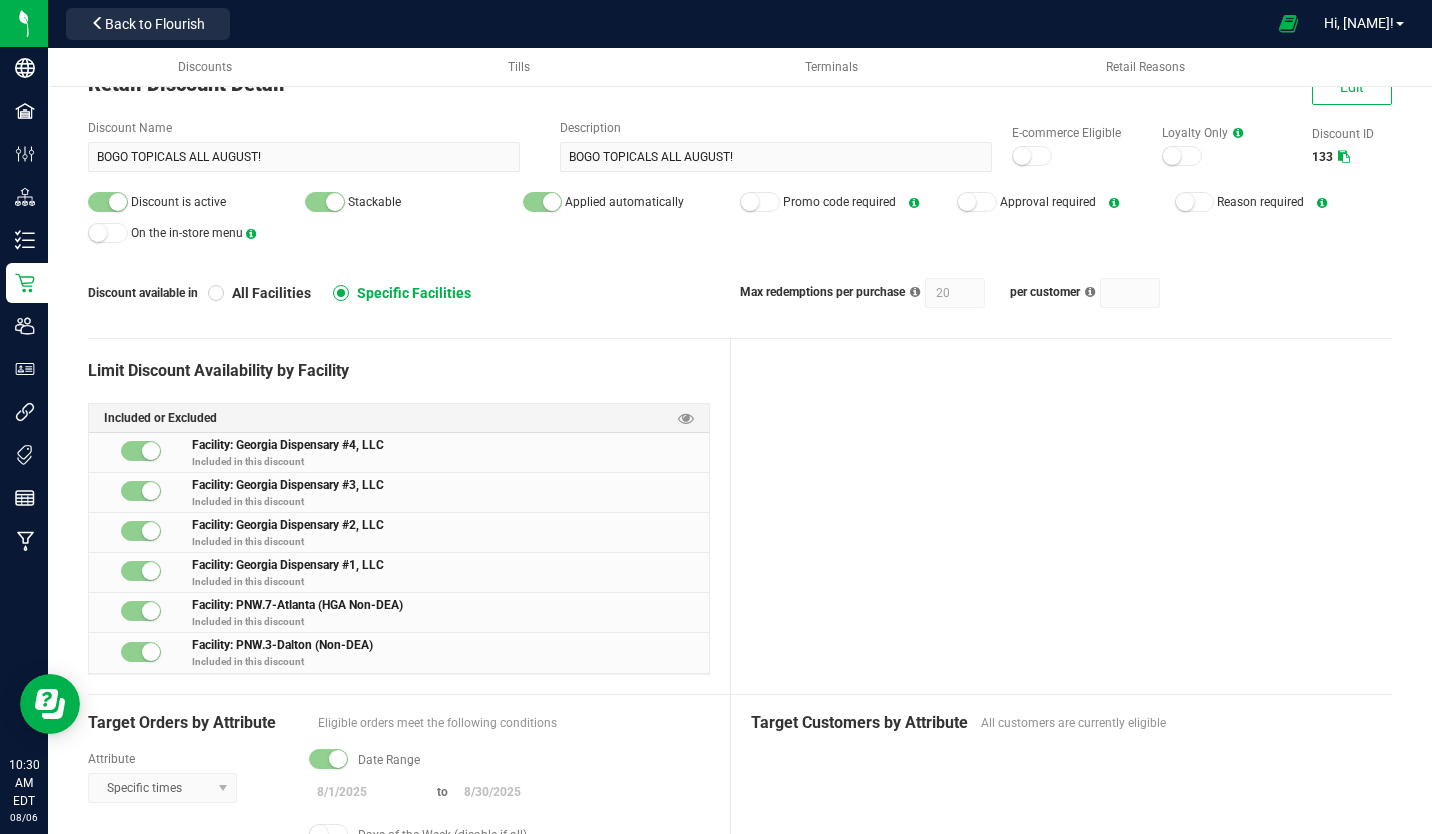 scroll, scrollTop: 0, scrollLeft: 0, axis: both 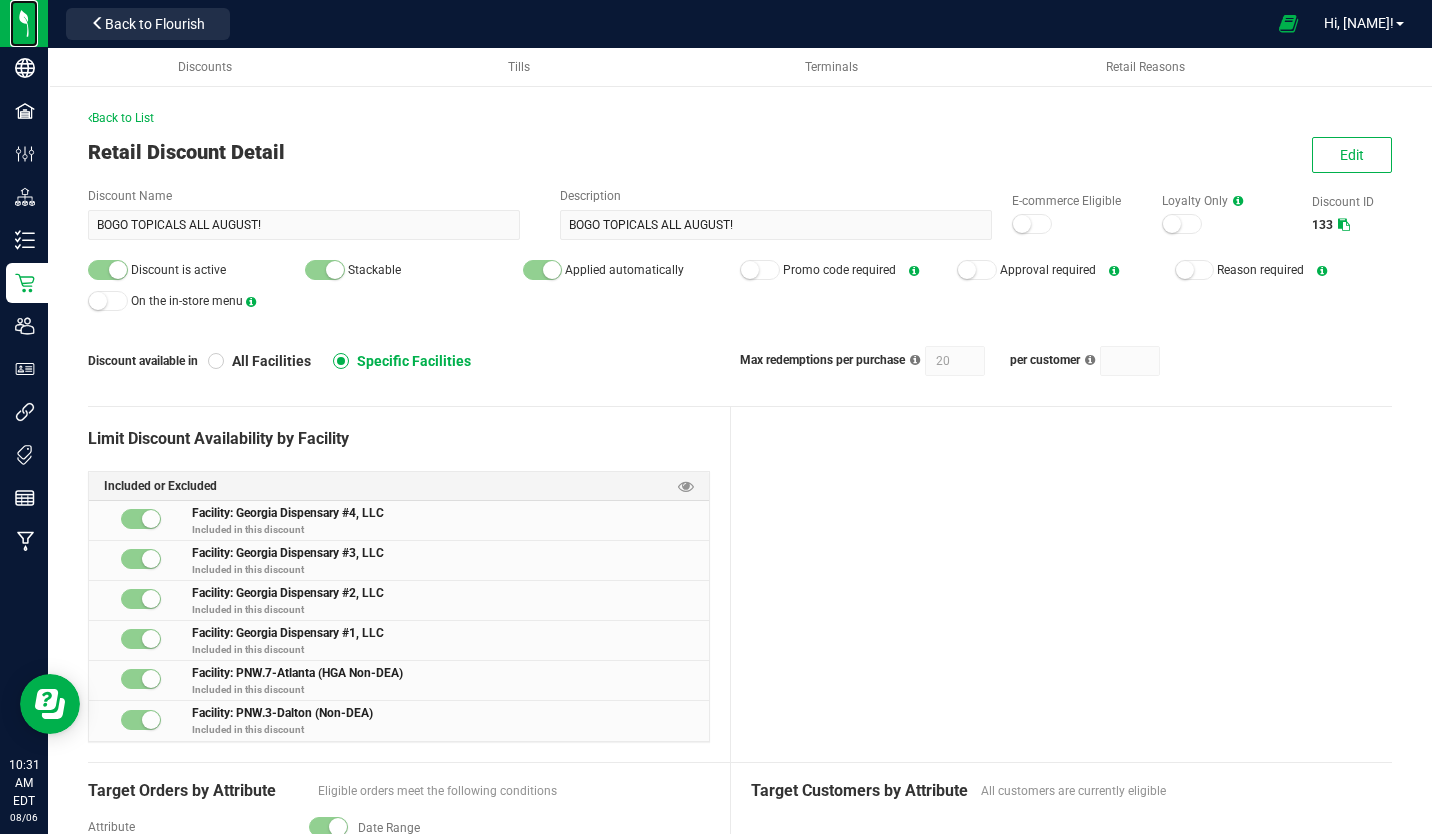 click at bounding box center (0, 0) 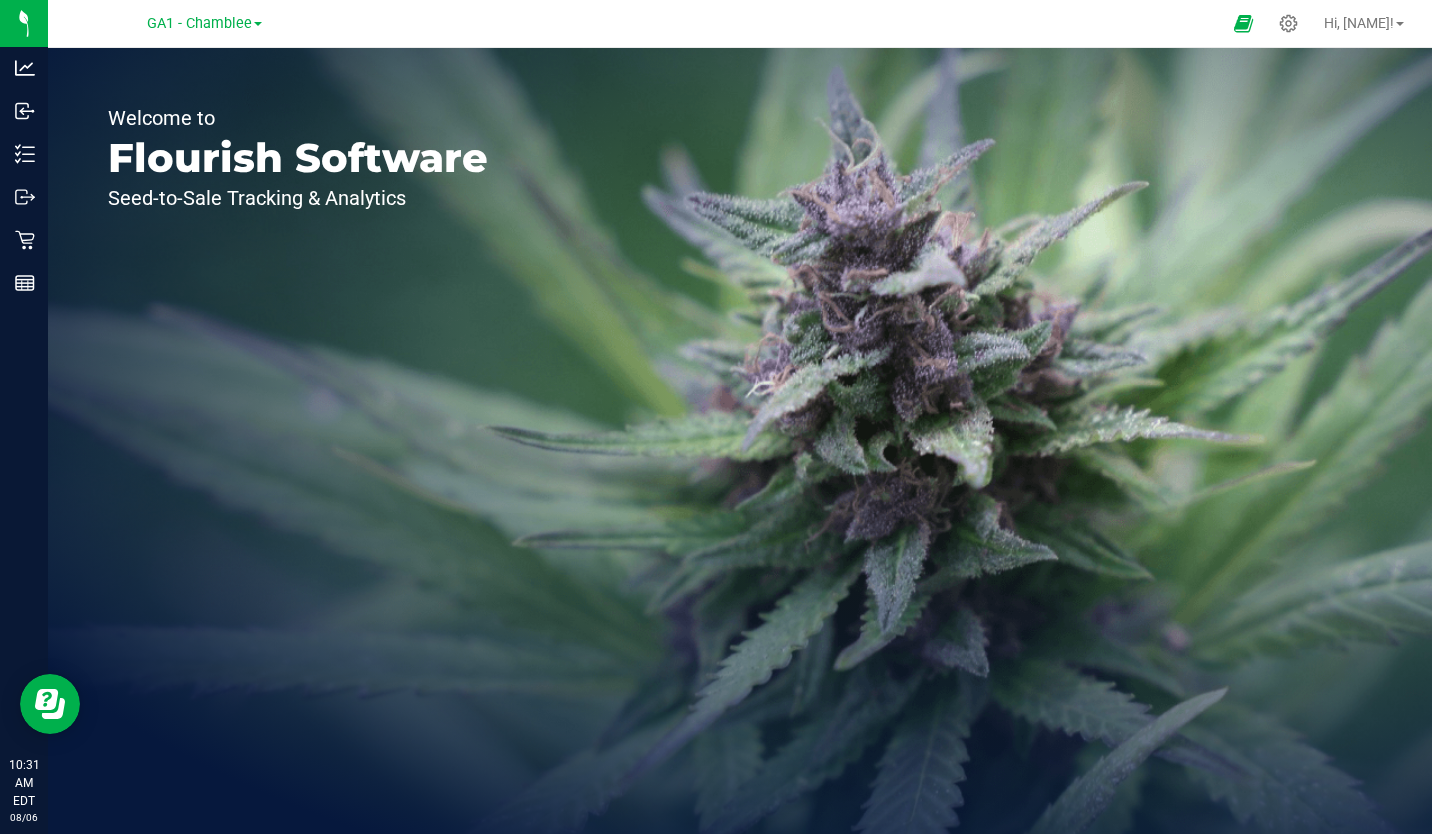 click on "GA1 - Chamblee" at bounding box center [199, 23] 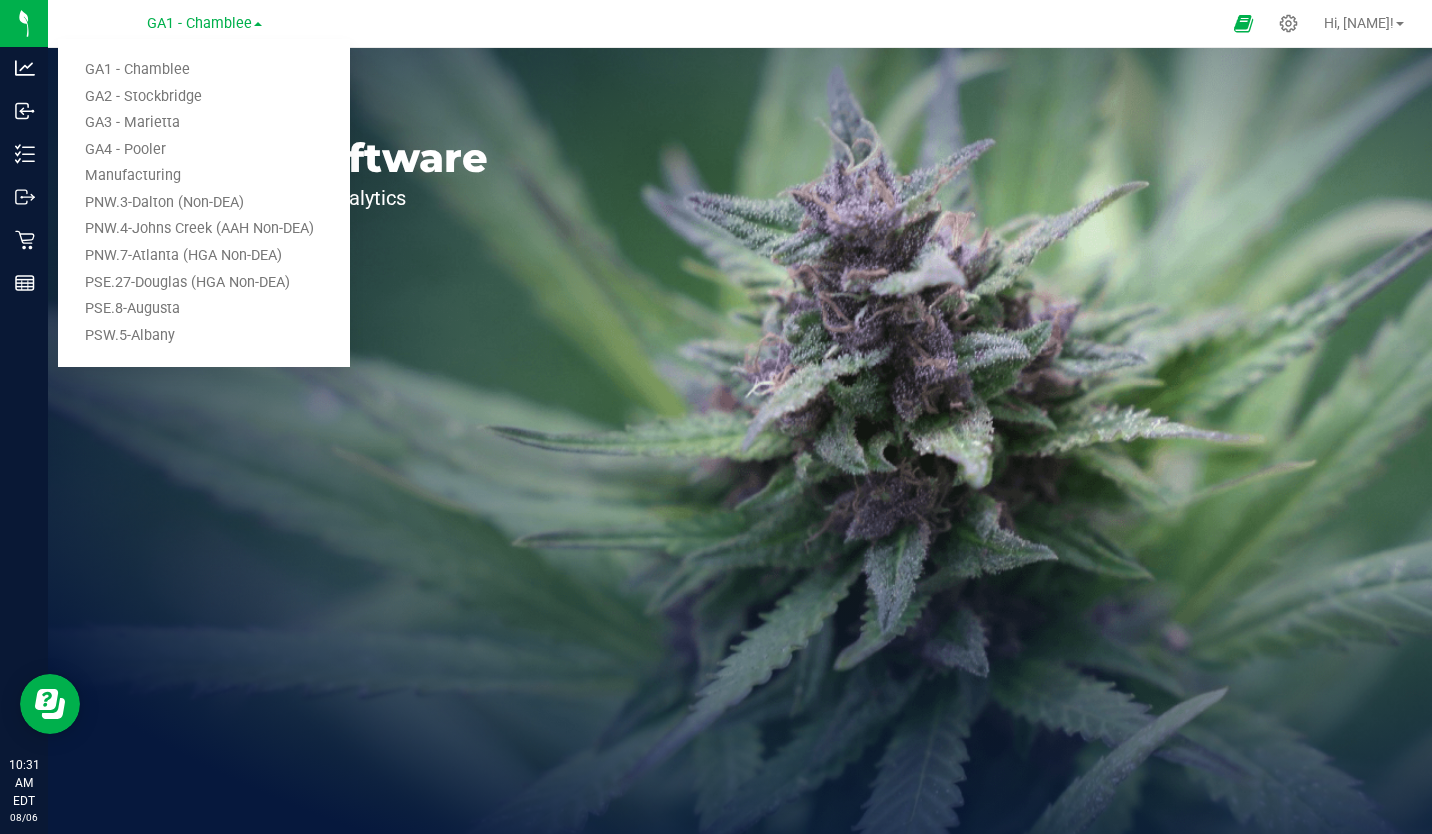 click on "GA2 - Stockbridge" at bounding box center (204, 97) 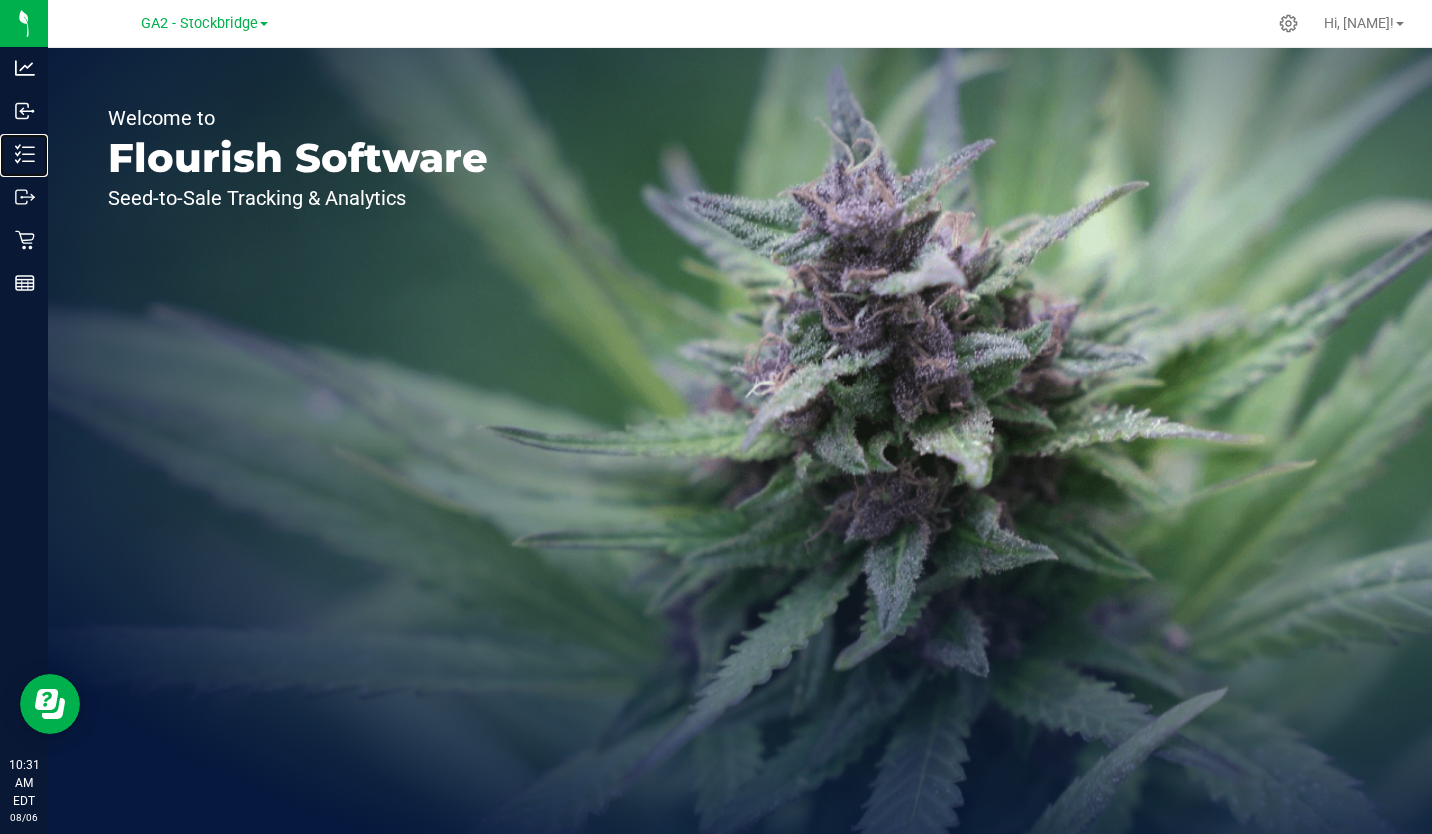 click on "Inventory" at bounding box center (0, 0) 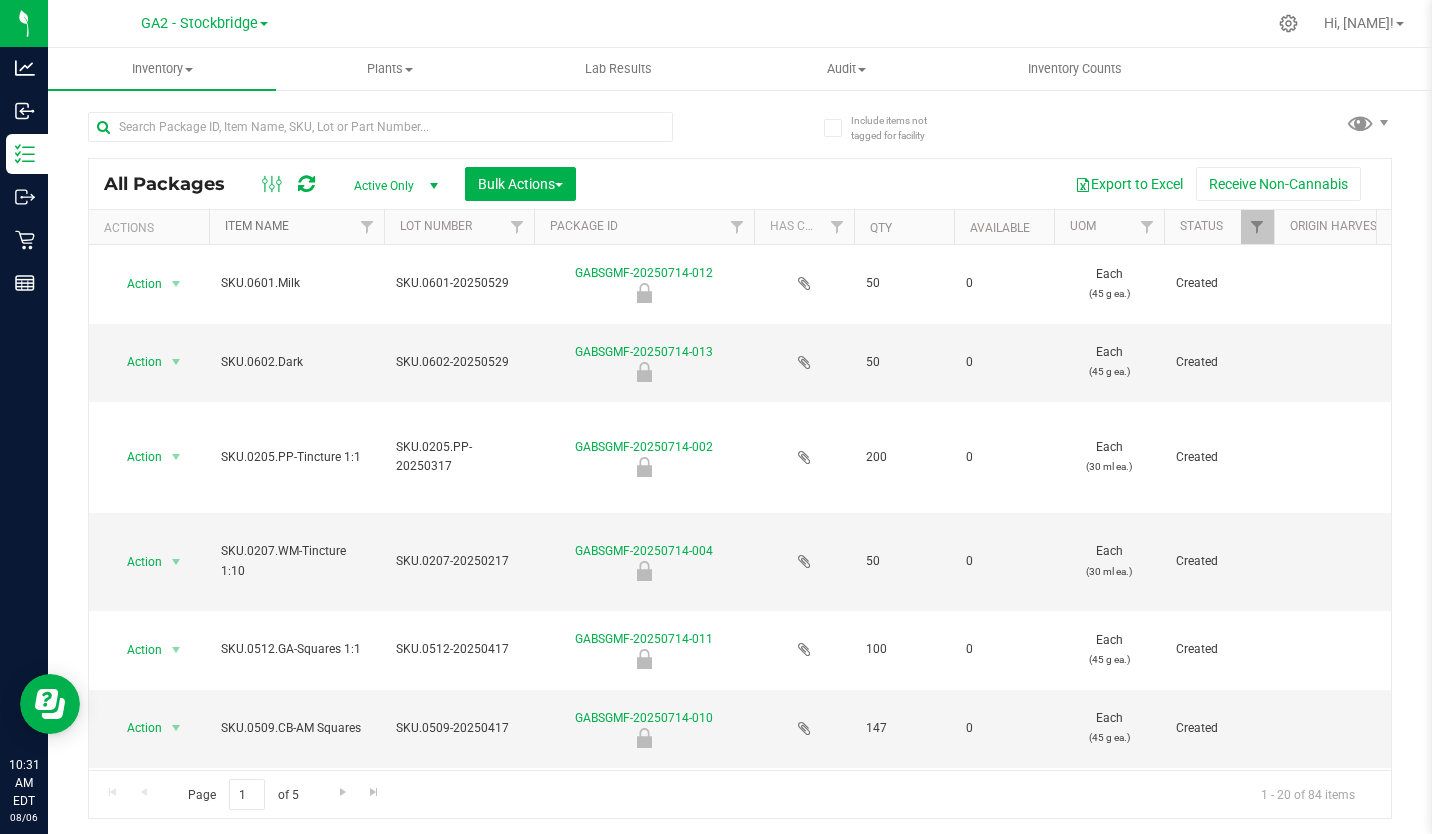 click on "Item Name" at bounding box center (257, 226) 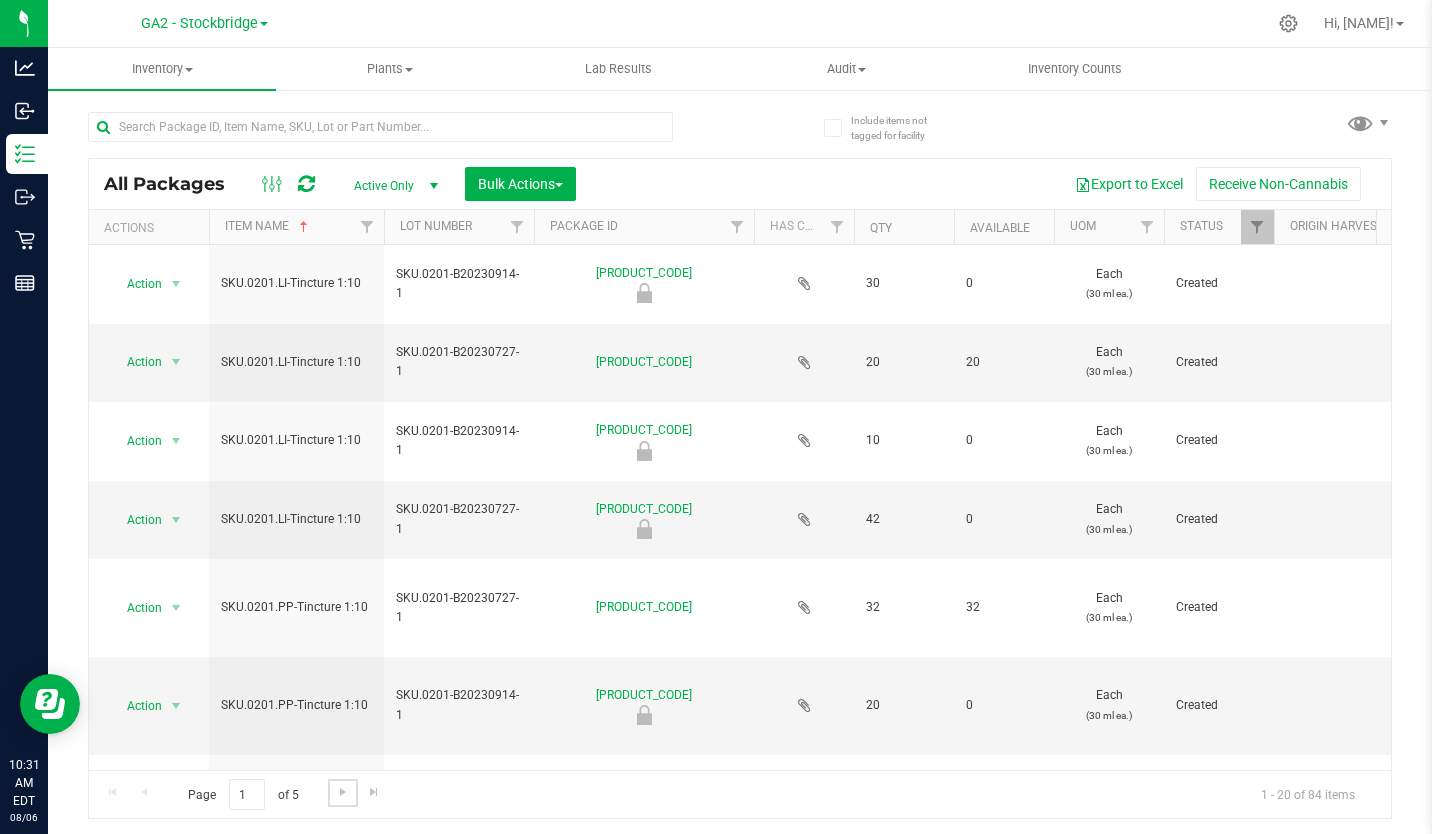 click at bounding box center [342, 792] 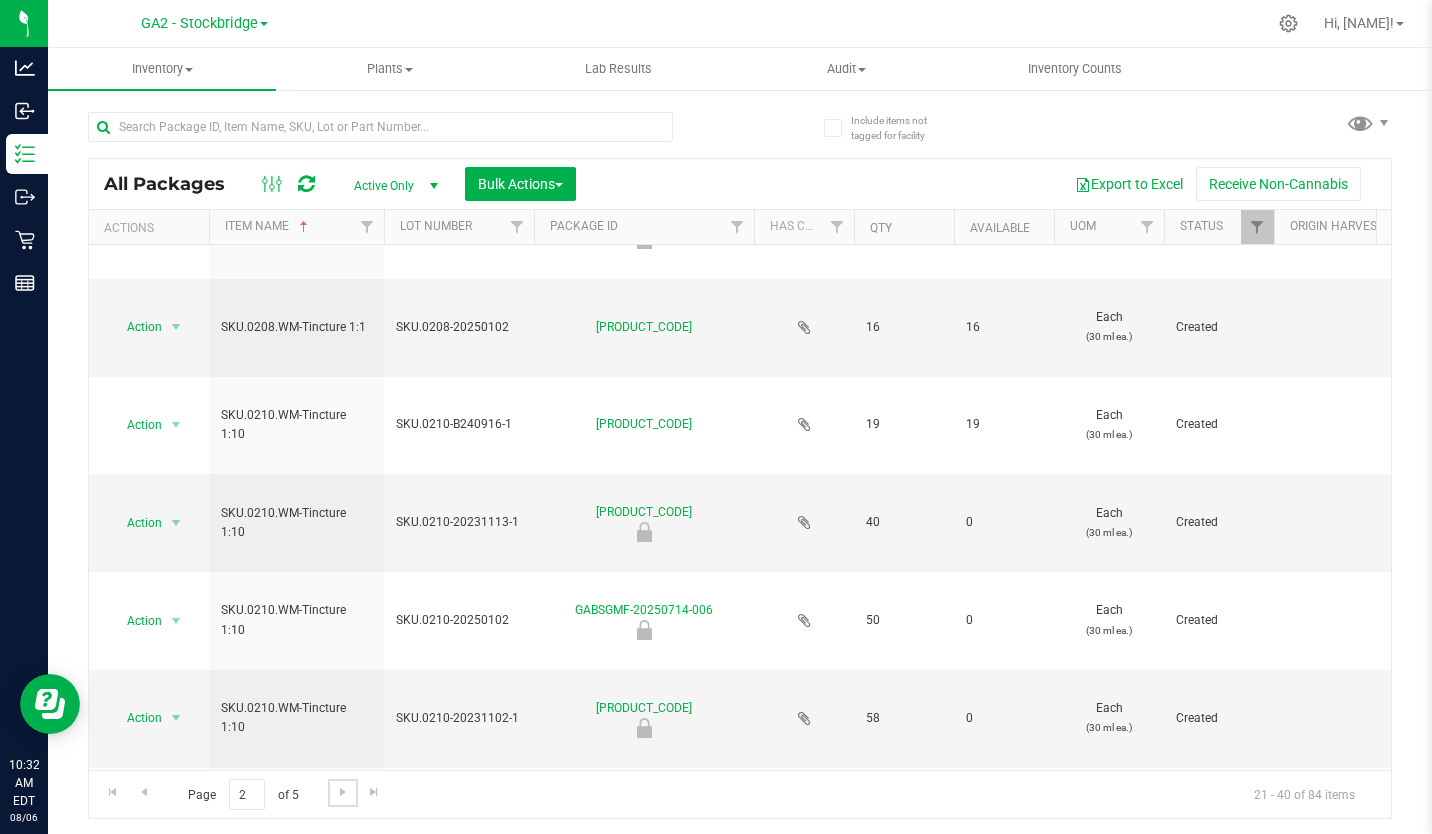 scroll, scrollTop: 1445, scrollLeft: 0, axis: vertical 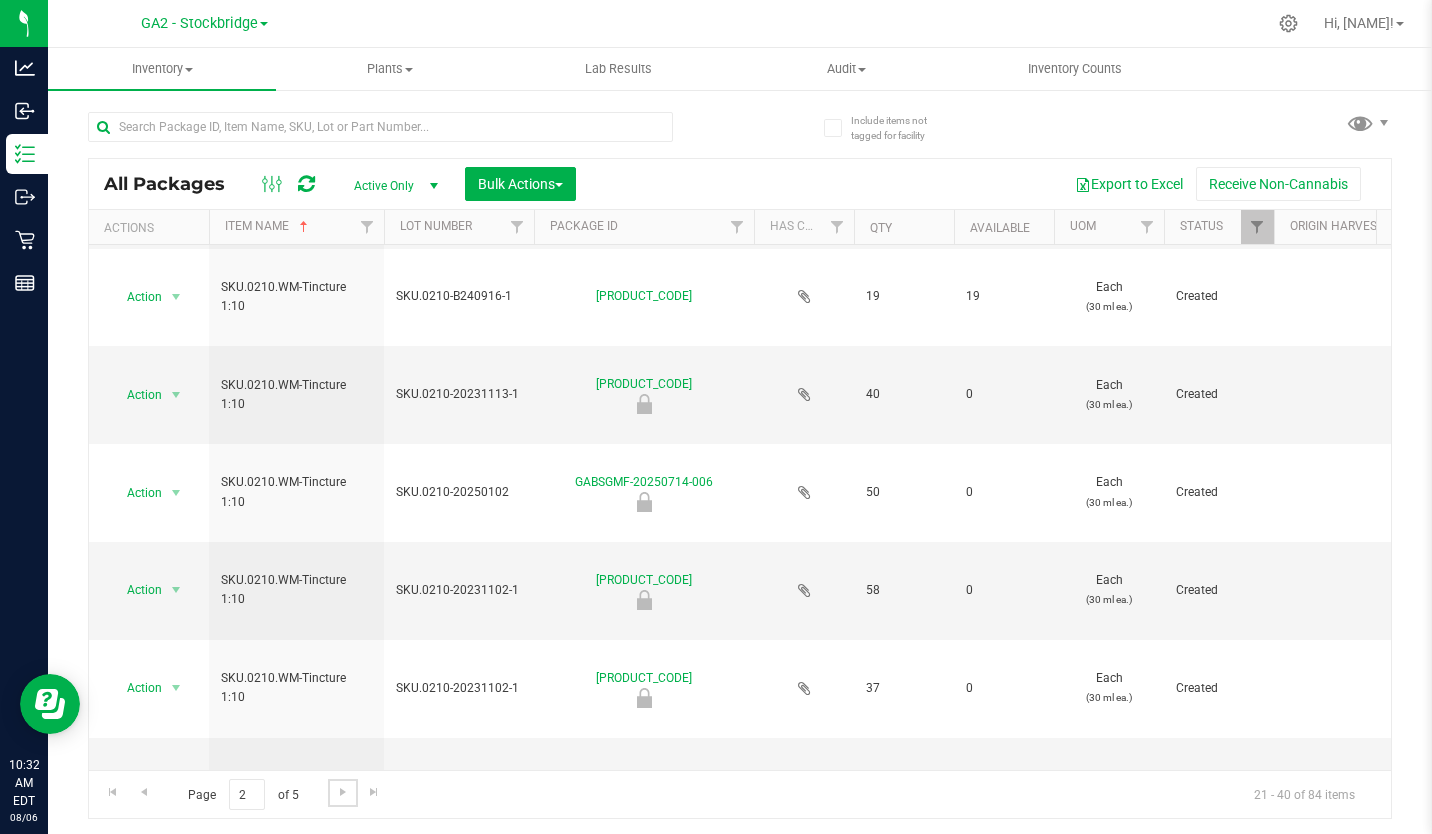 click at bounding box center [343, 792] 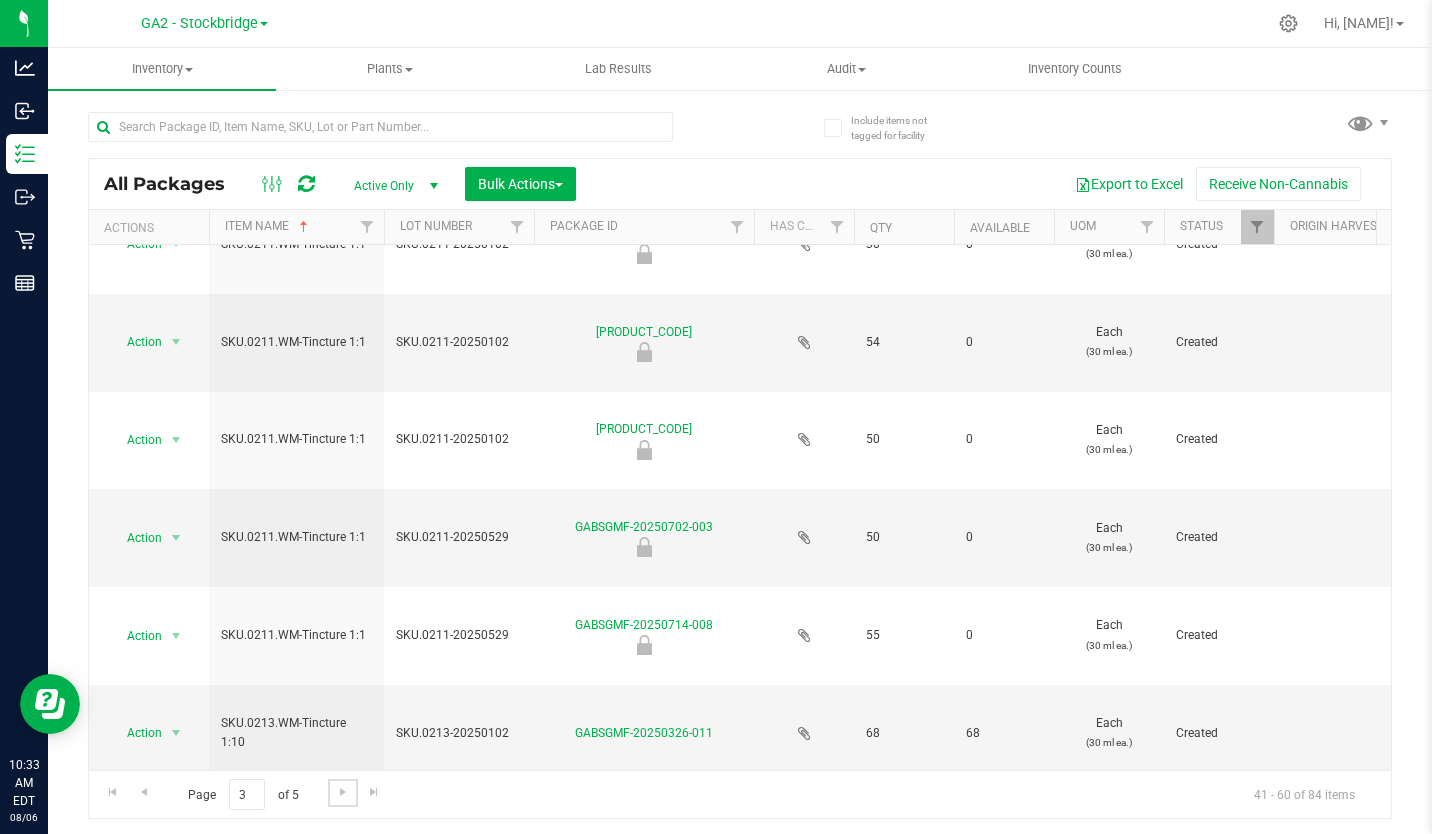 scroll, scrollTop: 0, scrollLeft: 0, axis: both 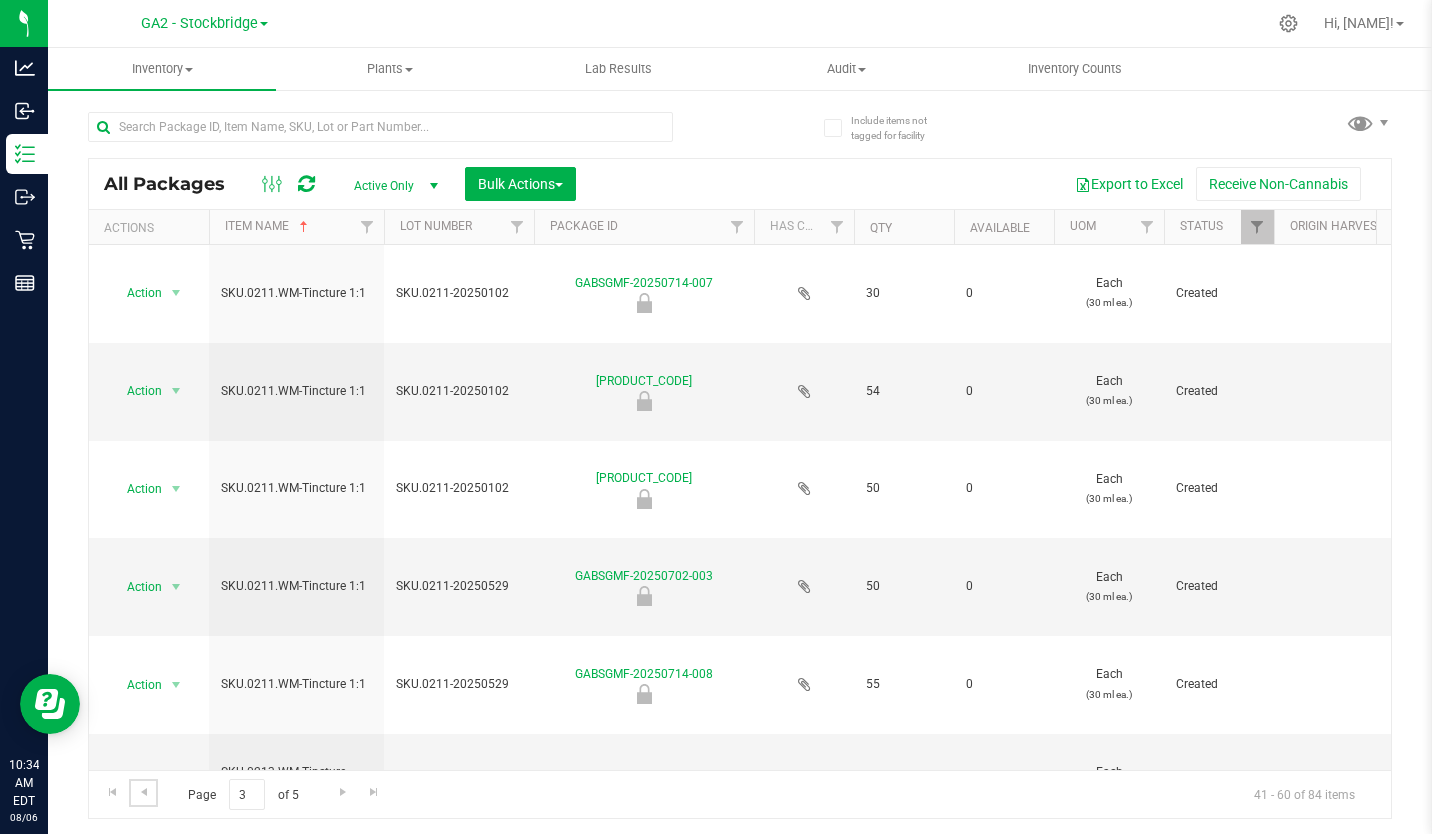 click at bounding box center (144, 792) 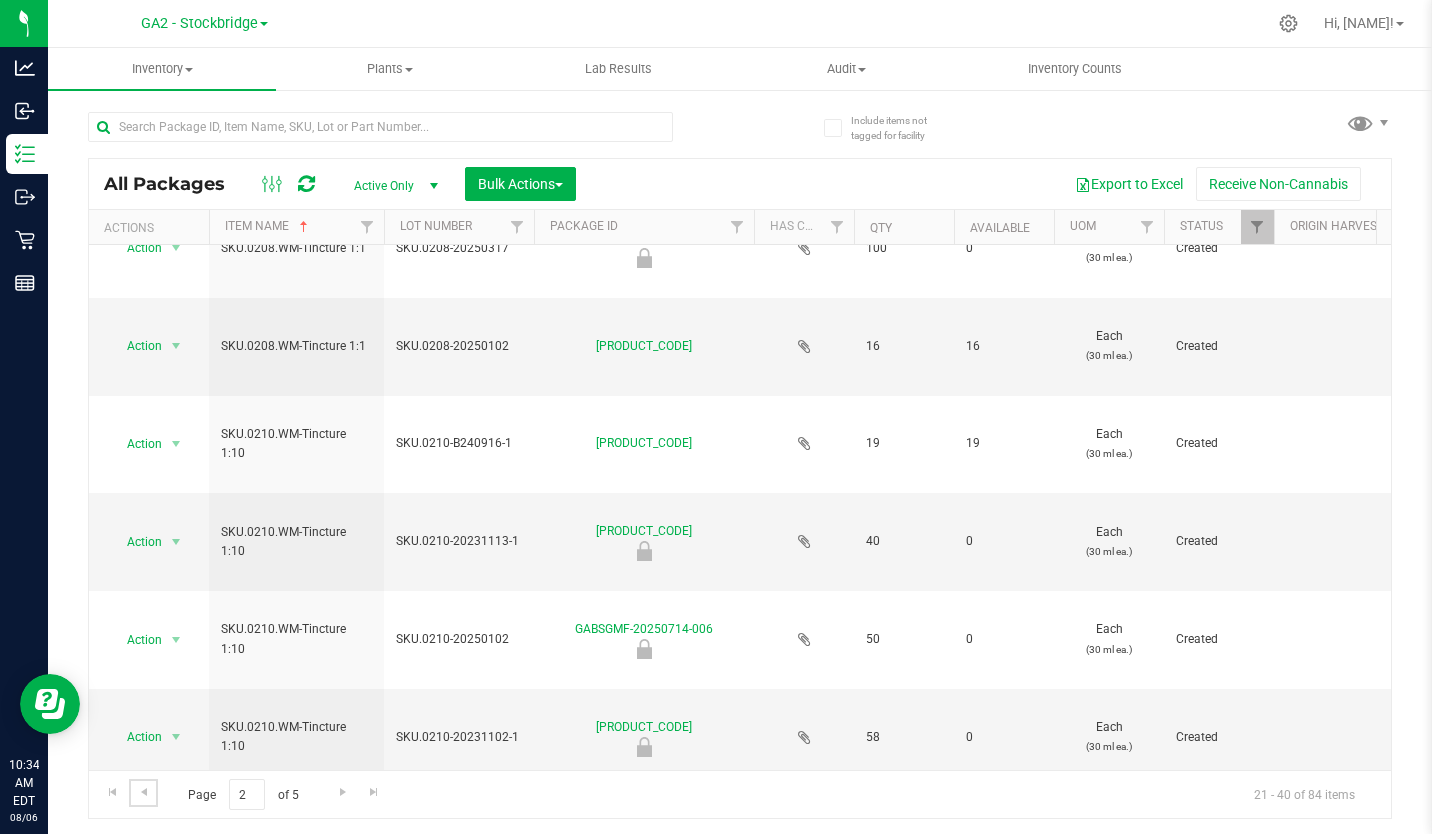 scroll, scrollTop: 1445, scrollLeft: 0, axis: vertical 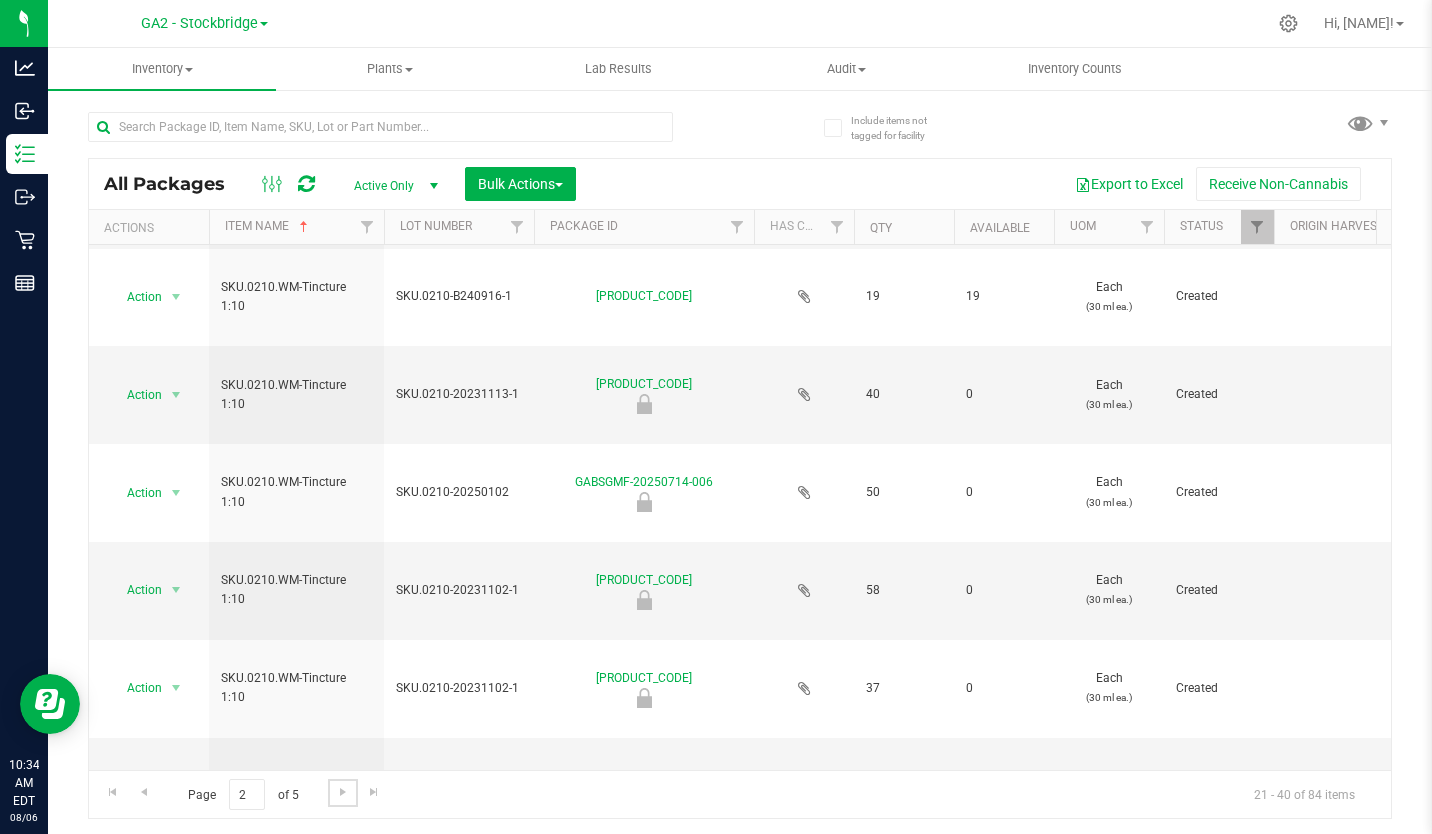 click at bounding box center (343, 792) 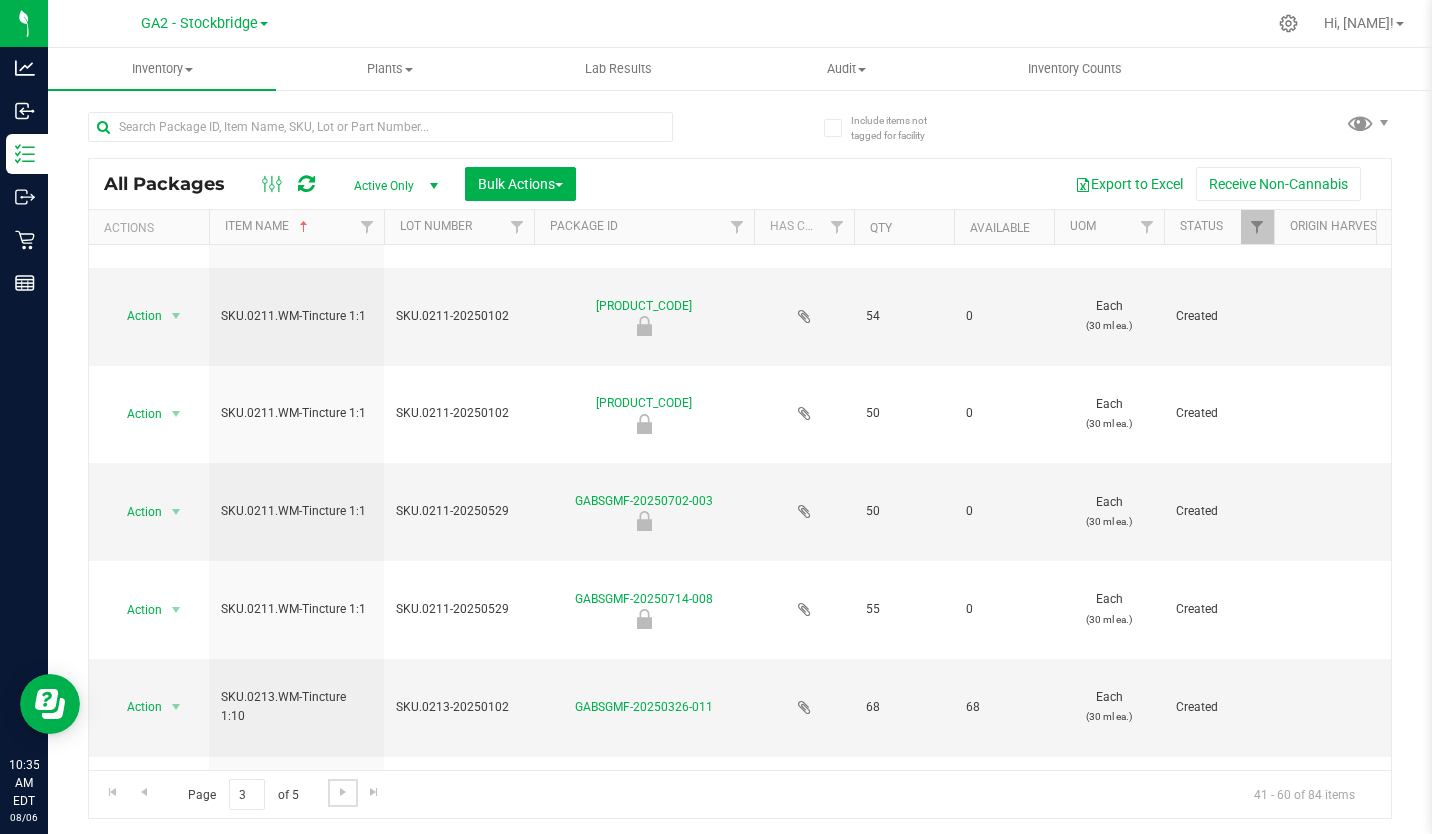 scroll, scrollTop: 0, scrollLeft: 0, axis: both 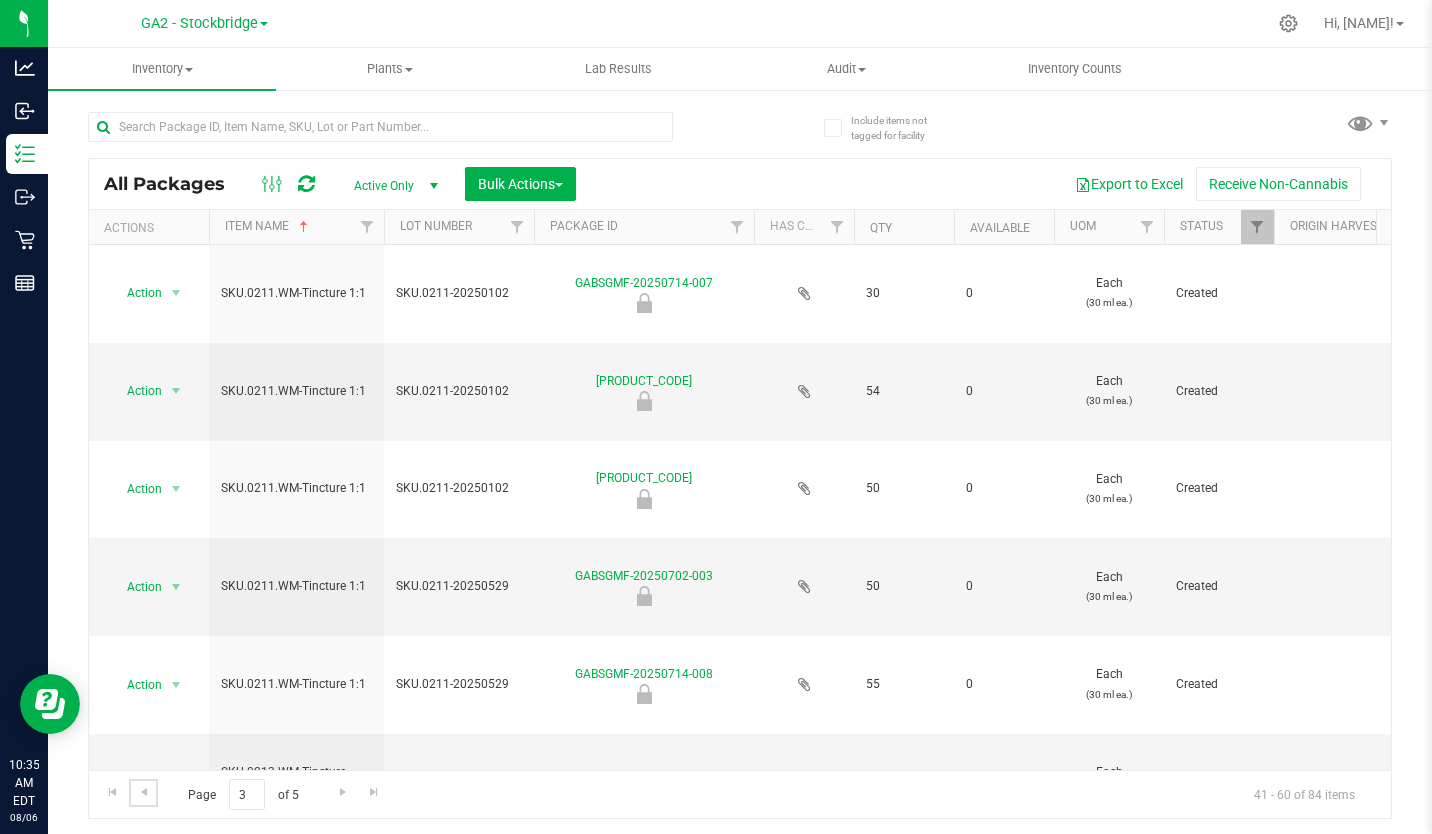 click at bounding box center [144, 792] 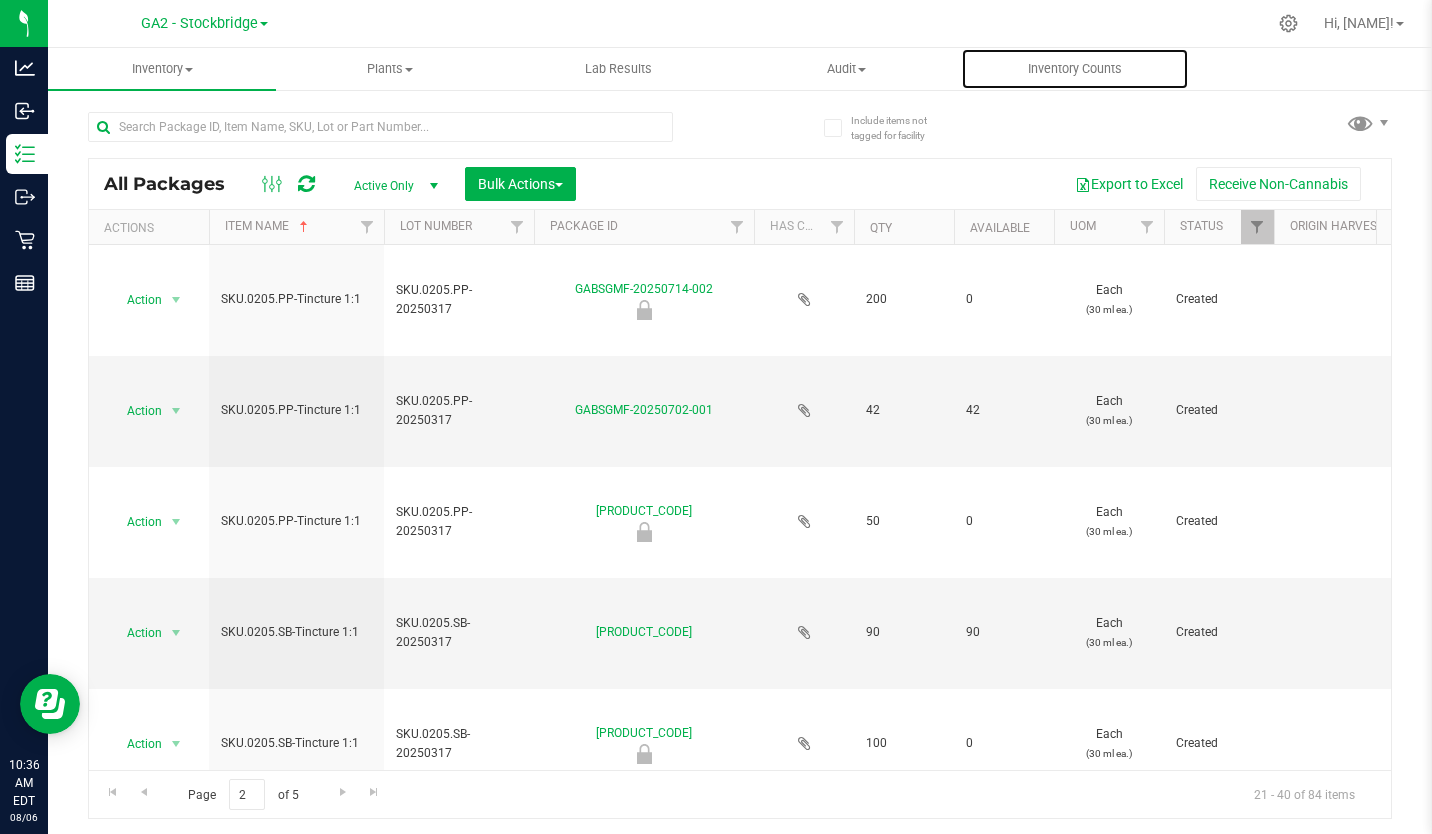 click on "Inventory Counts" at bounding box center [1075, 69] 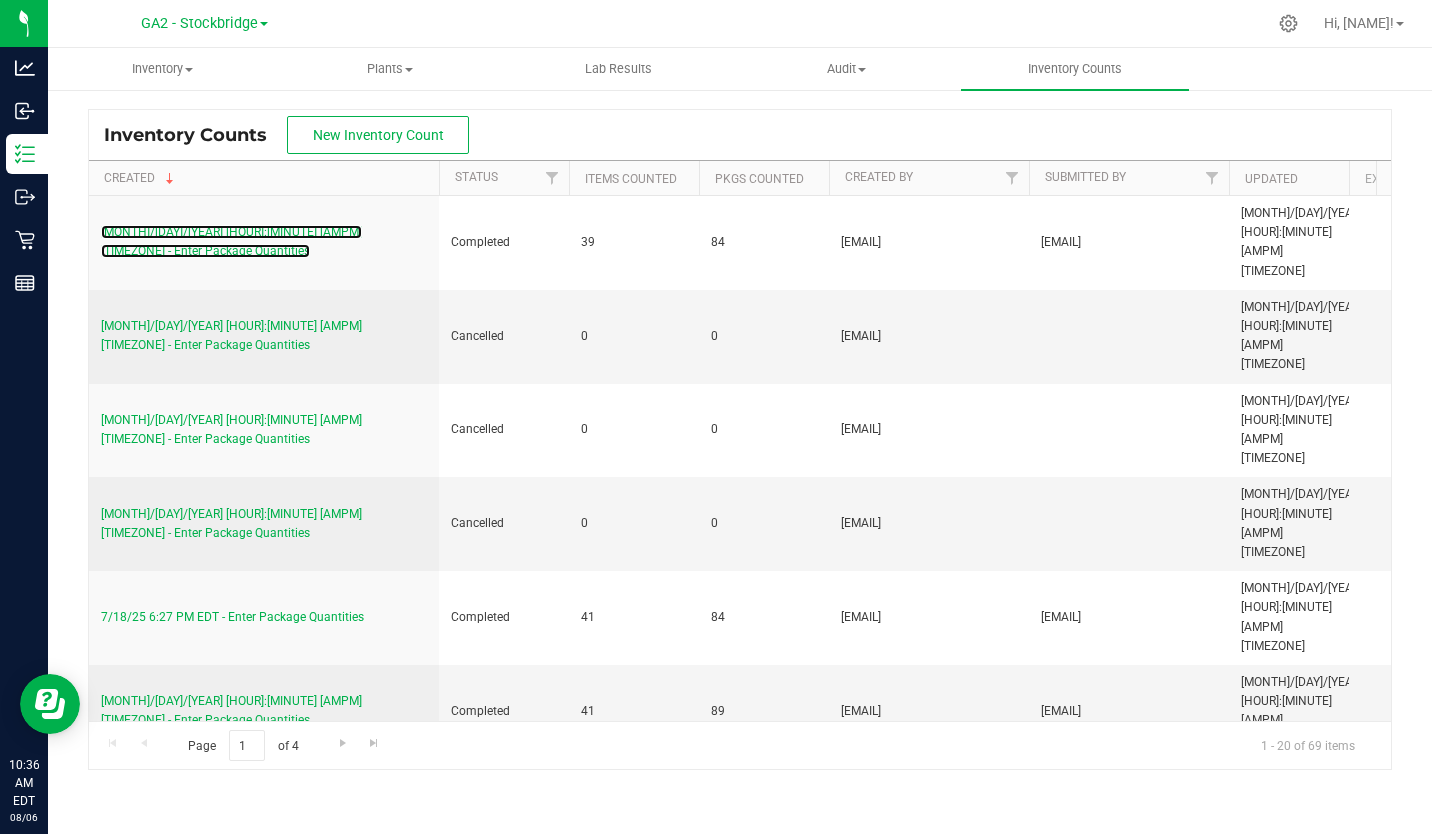 click on "8/5/25 6:59 PM EDT - Enter Package Quantities" at bounding box center (231, 241) 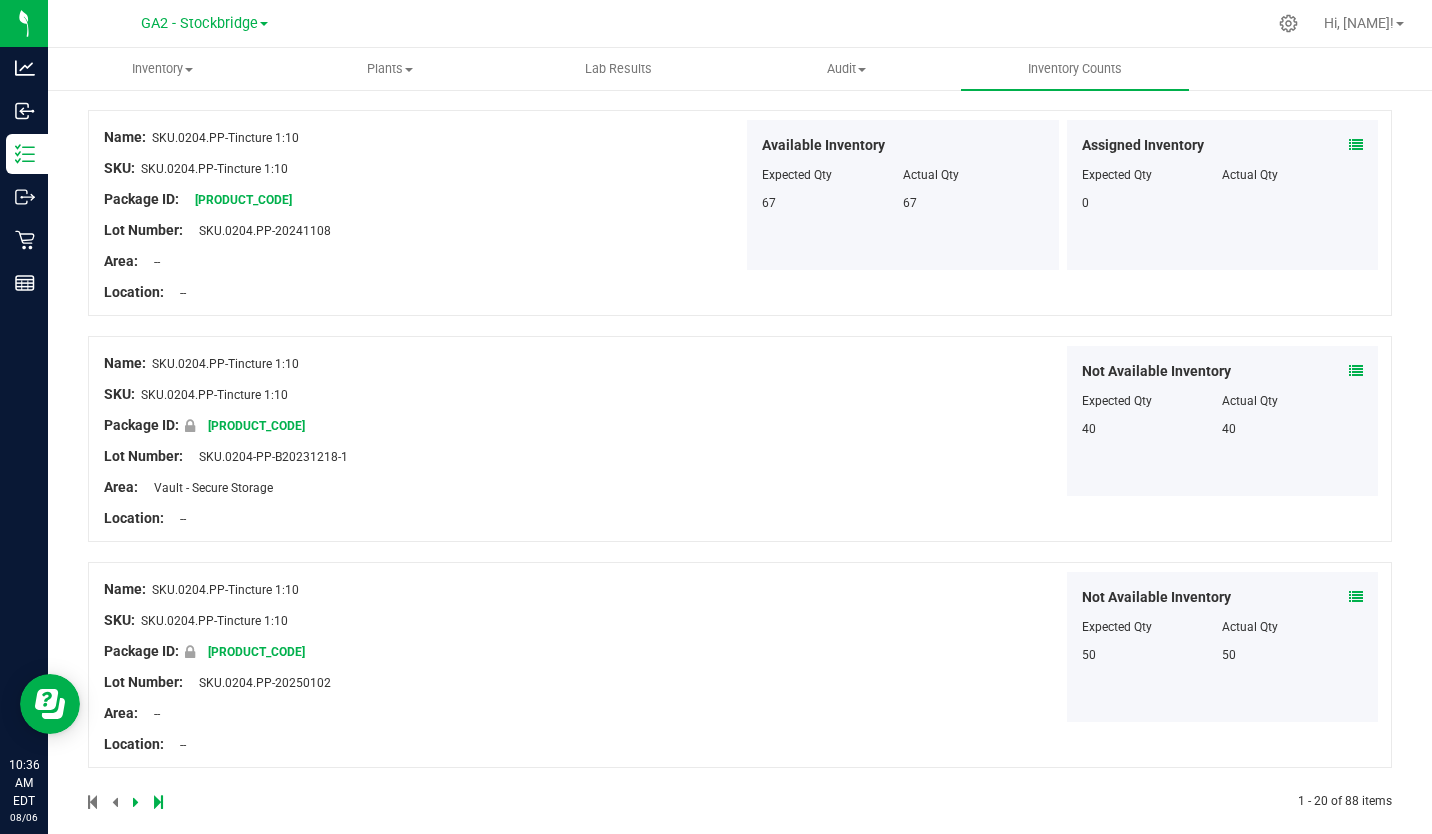 scroll, scrollTop: 4038, scrollLeft: 0, axis: vertical 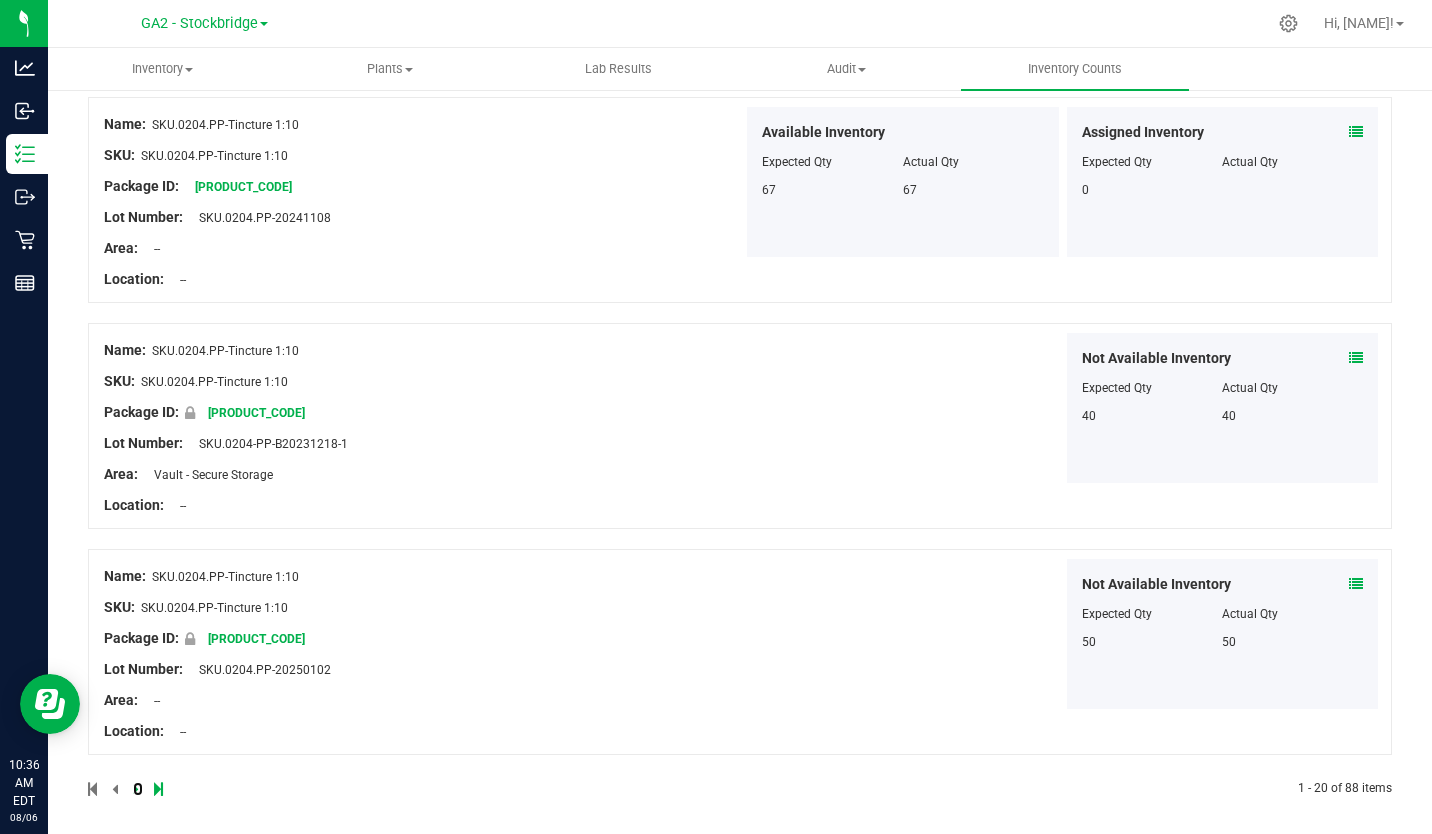 click at bounding box center [136, 789] 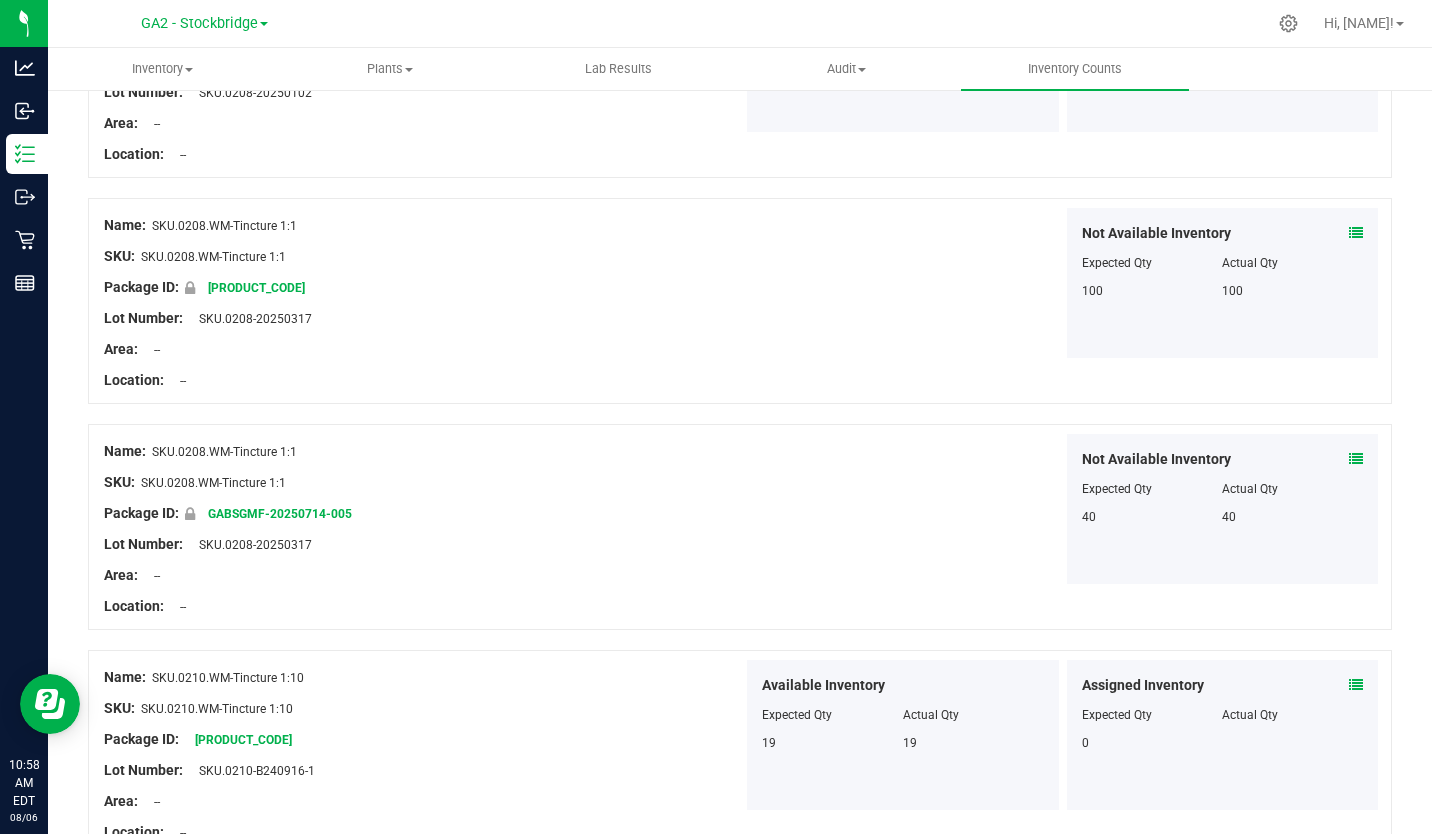 scroll, scrollTop: 3487, scrollLeft: 0, axis: vertical 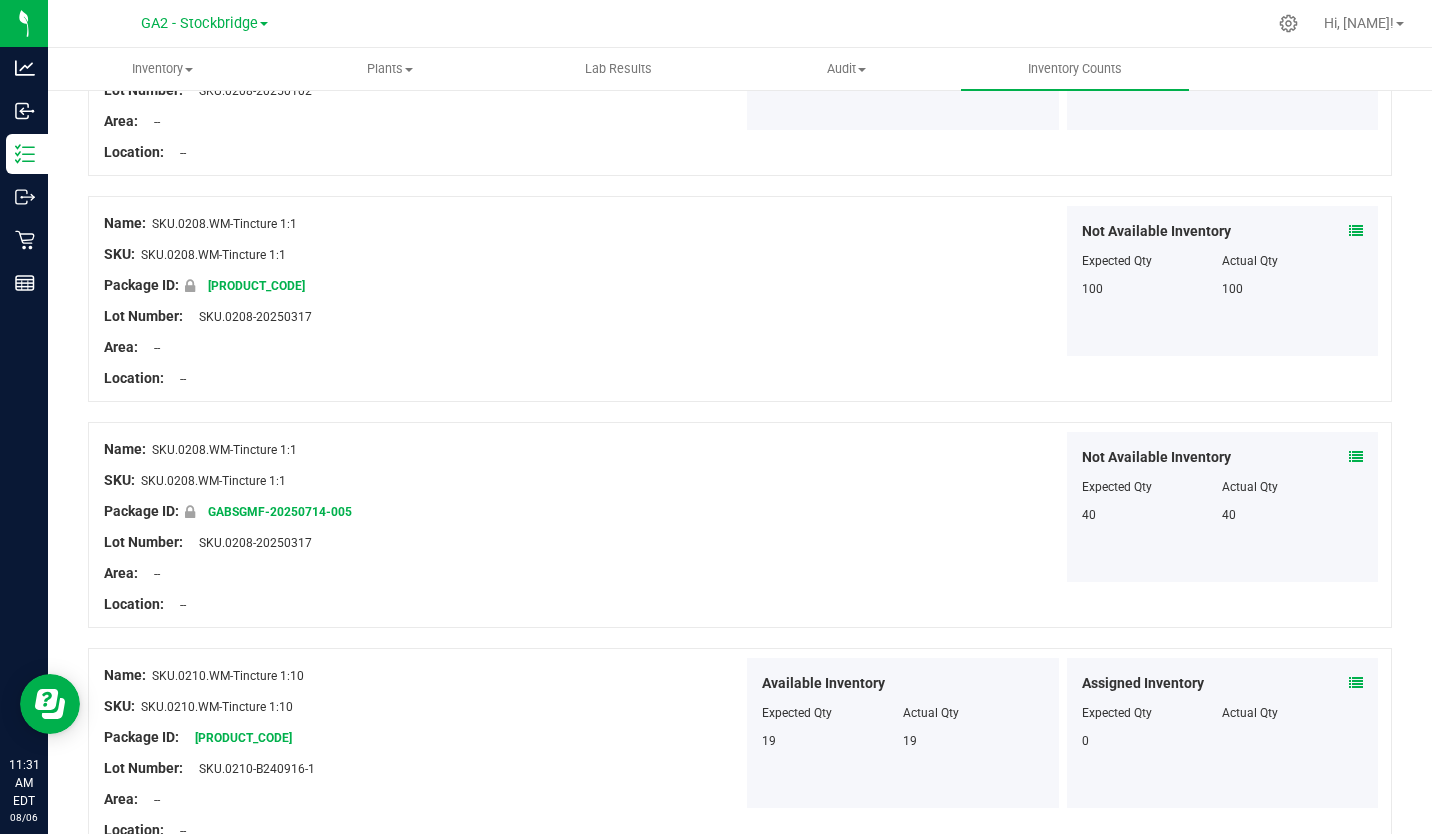 click at bounding box center [0, 0] 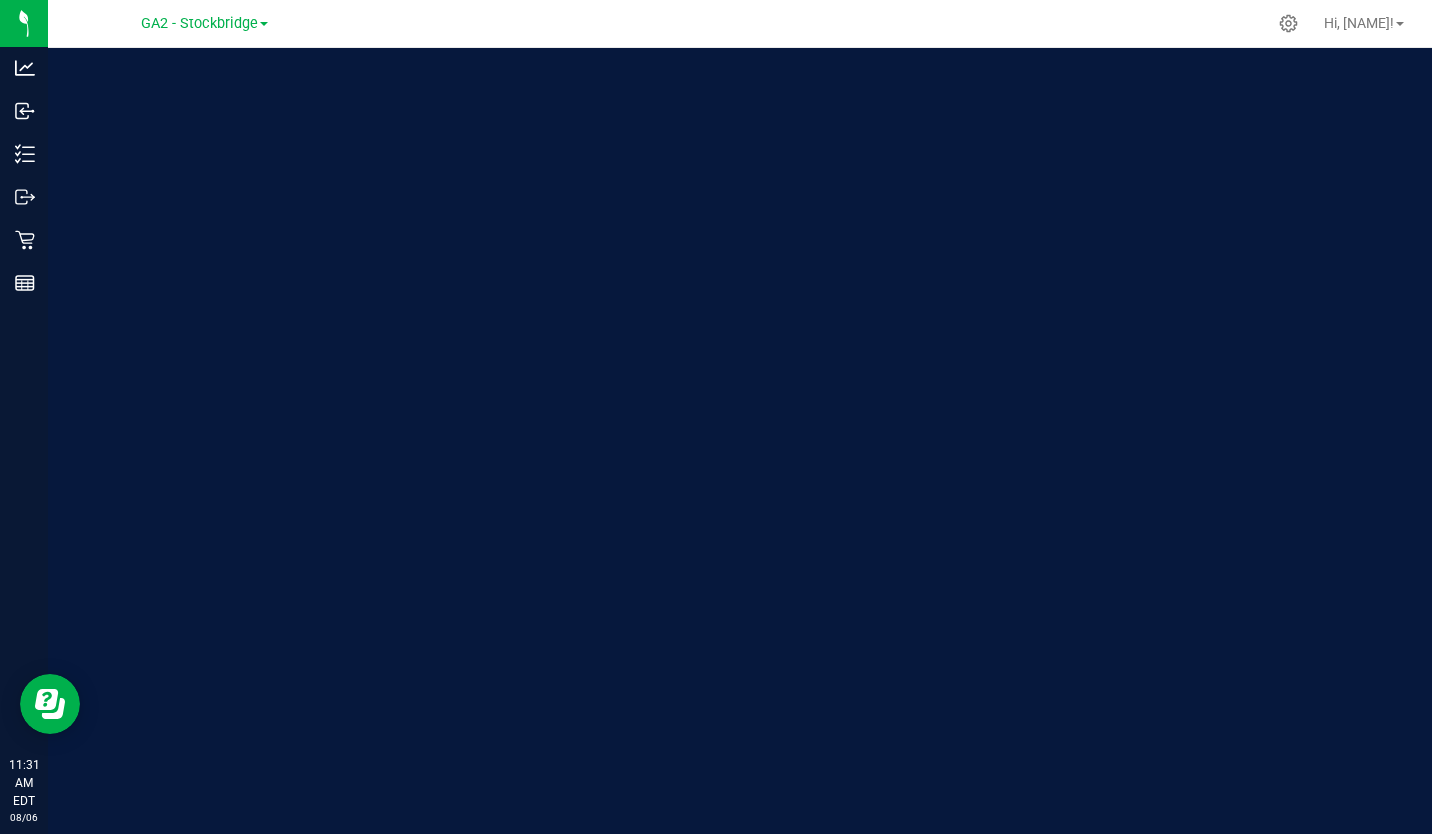 scroll, scrollTop: 0, scrollLeft: 0, axis: both 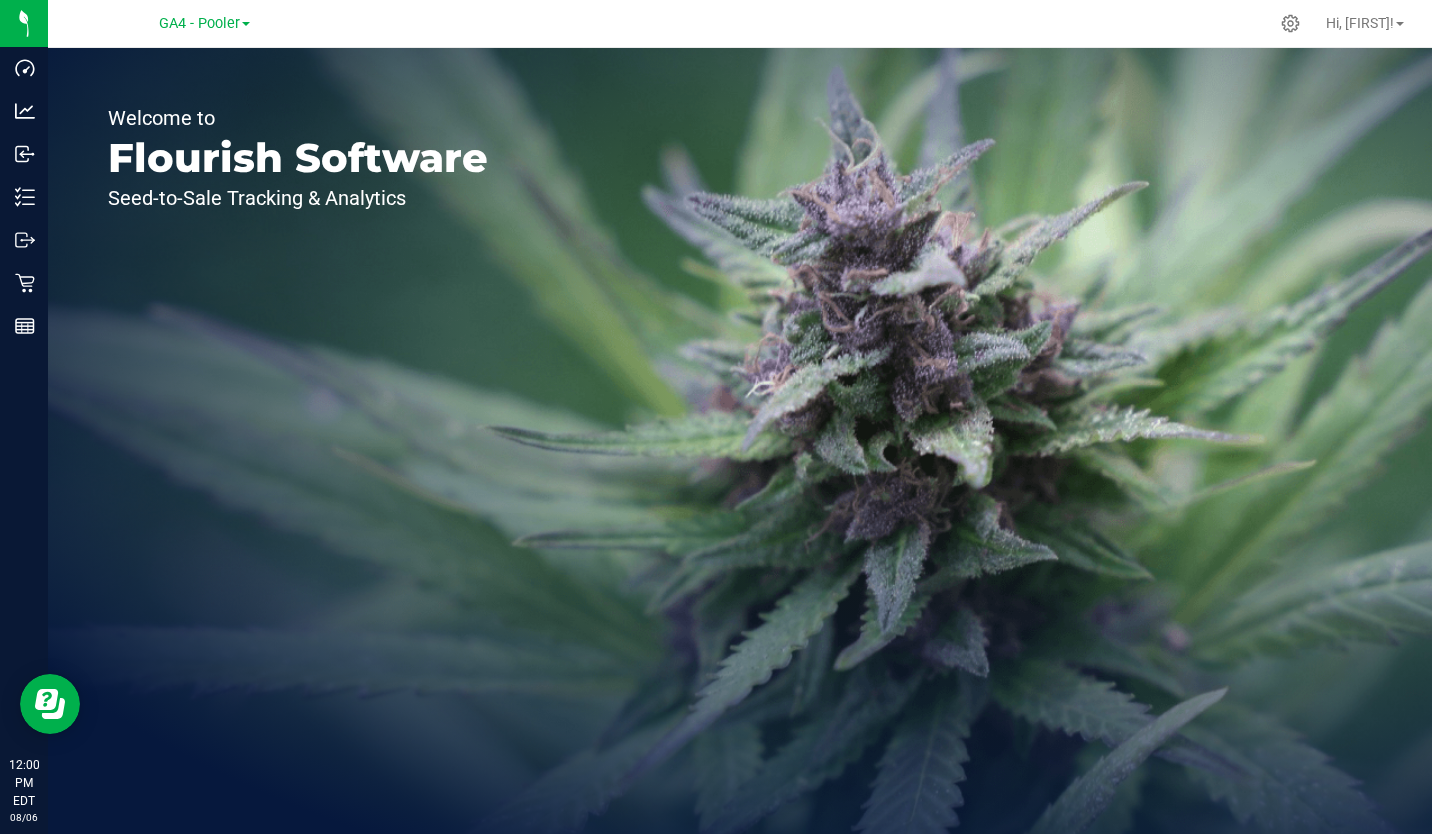 click on "GA4 - Pooler" at bounding box center [204, 22] 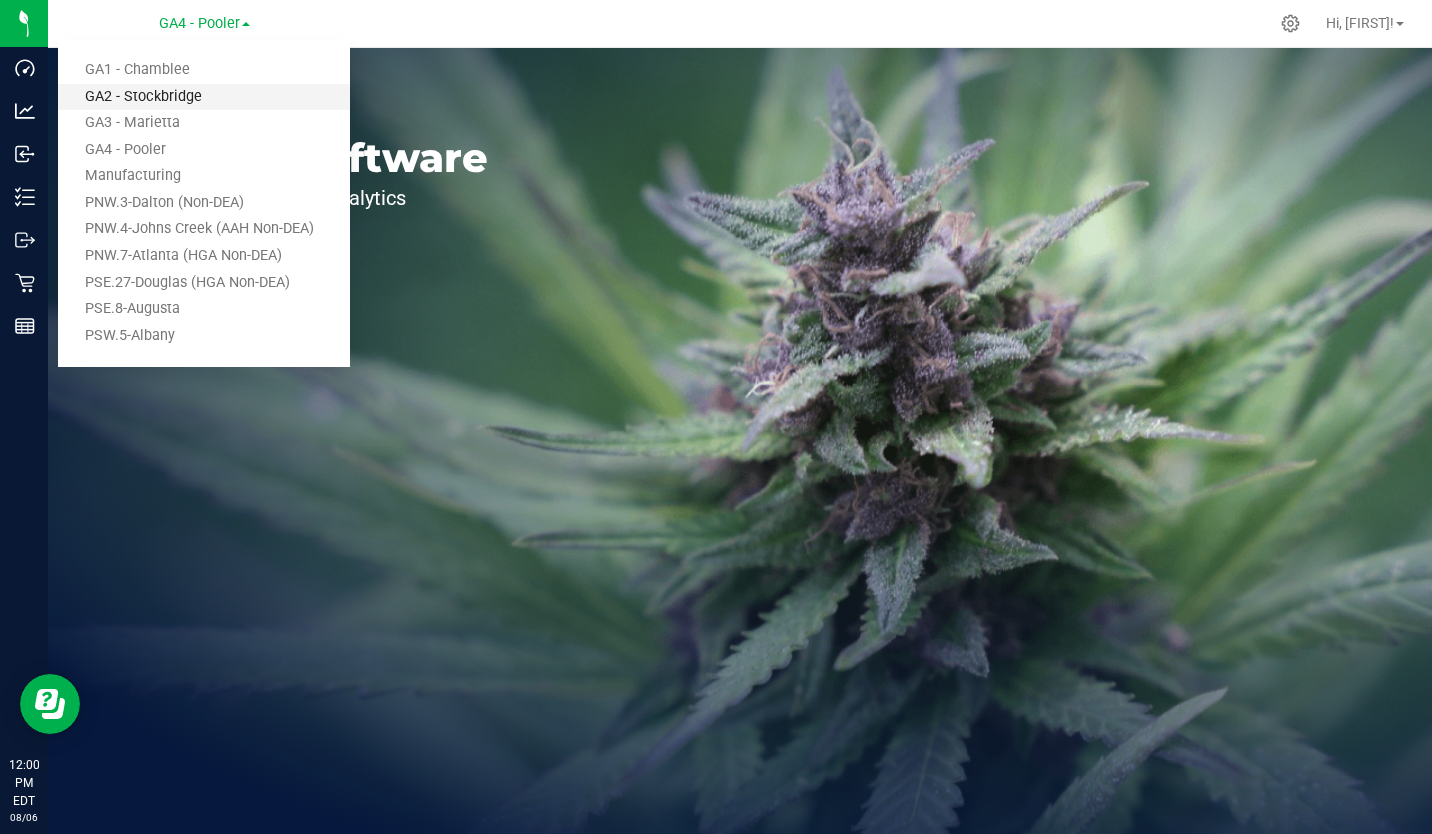 click on "GA2 - Stockbridge" at bounding box center [204, 97] 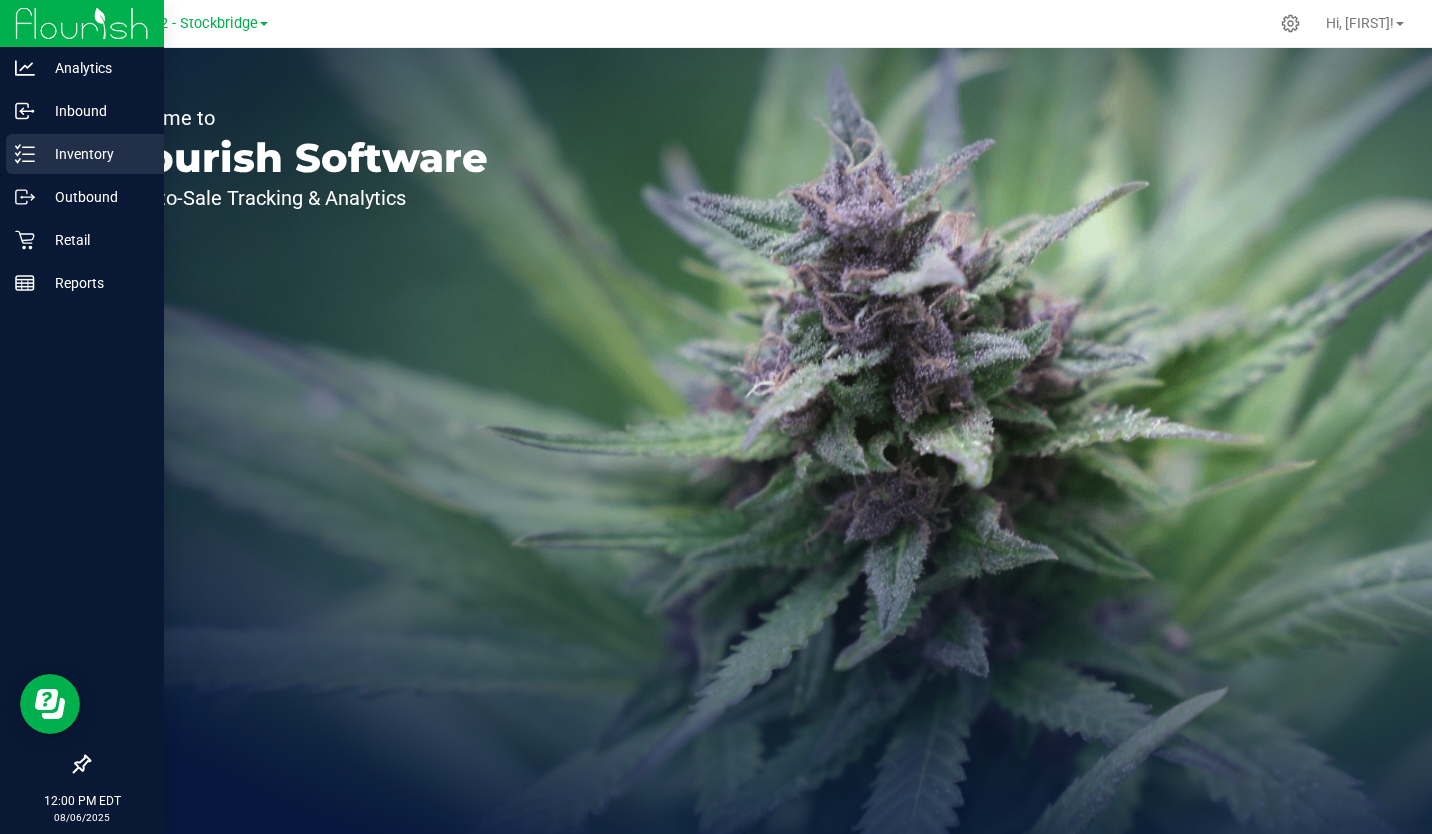 click on "Inventory" at bounding box center [95, 154] 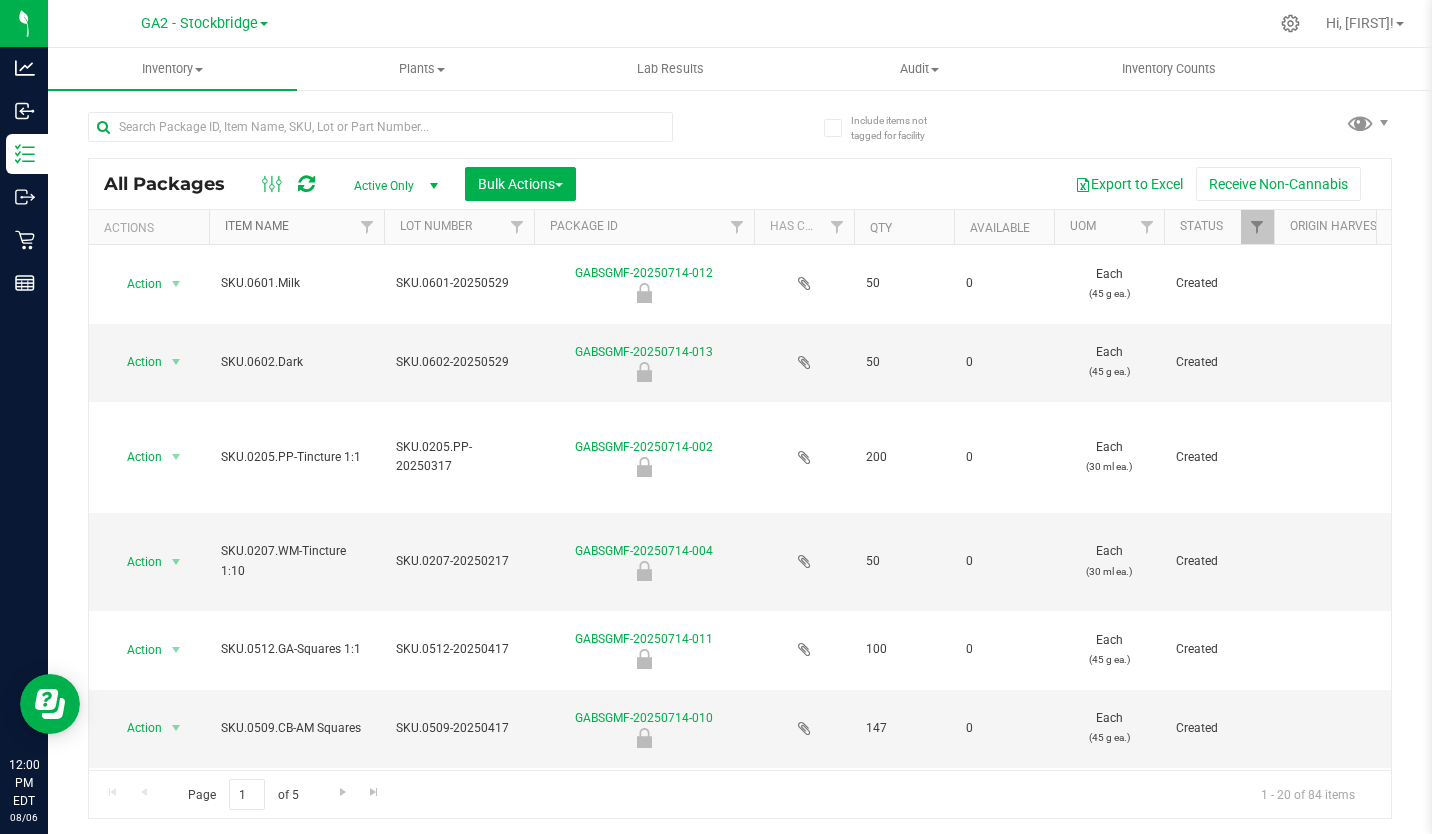 click on "Item Name" at bounding box center (257, 226) 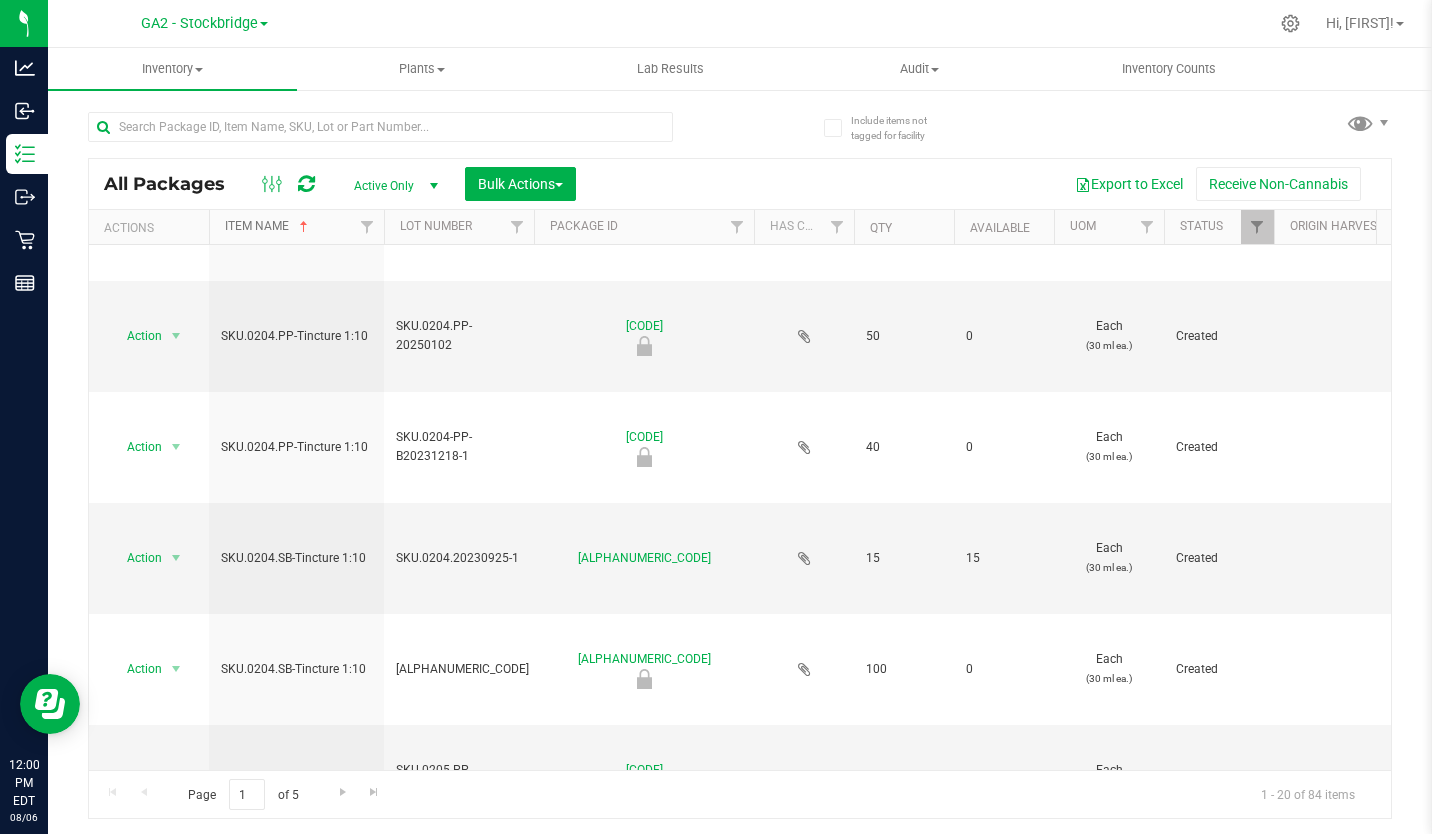 scroll, scrollTop: 1323, scrollLeft: 13, axis: both 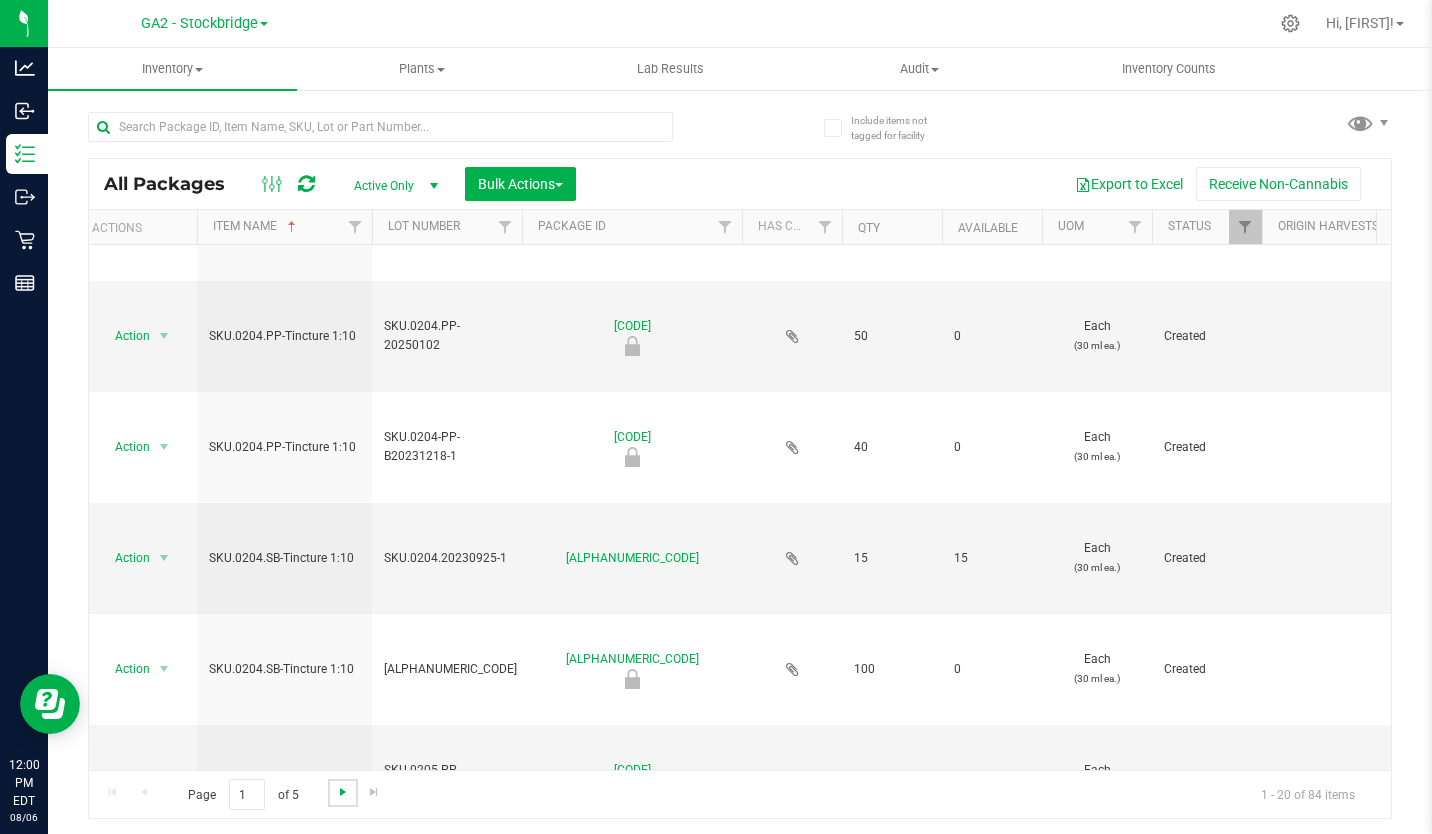 click at bounding box center [343, 792] 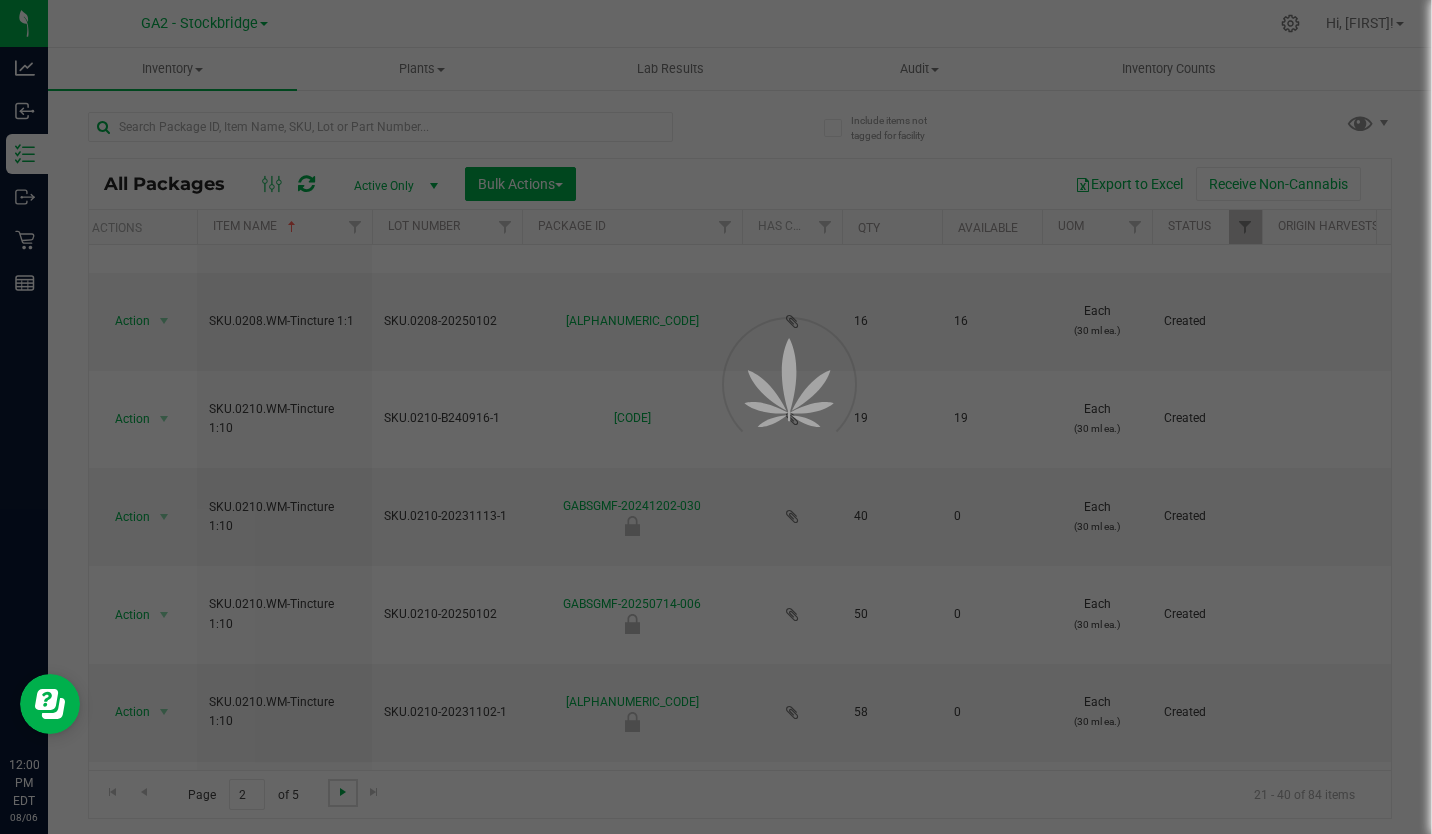 scroll, scrollTop: 0, scrollLeft: 0, axis: both 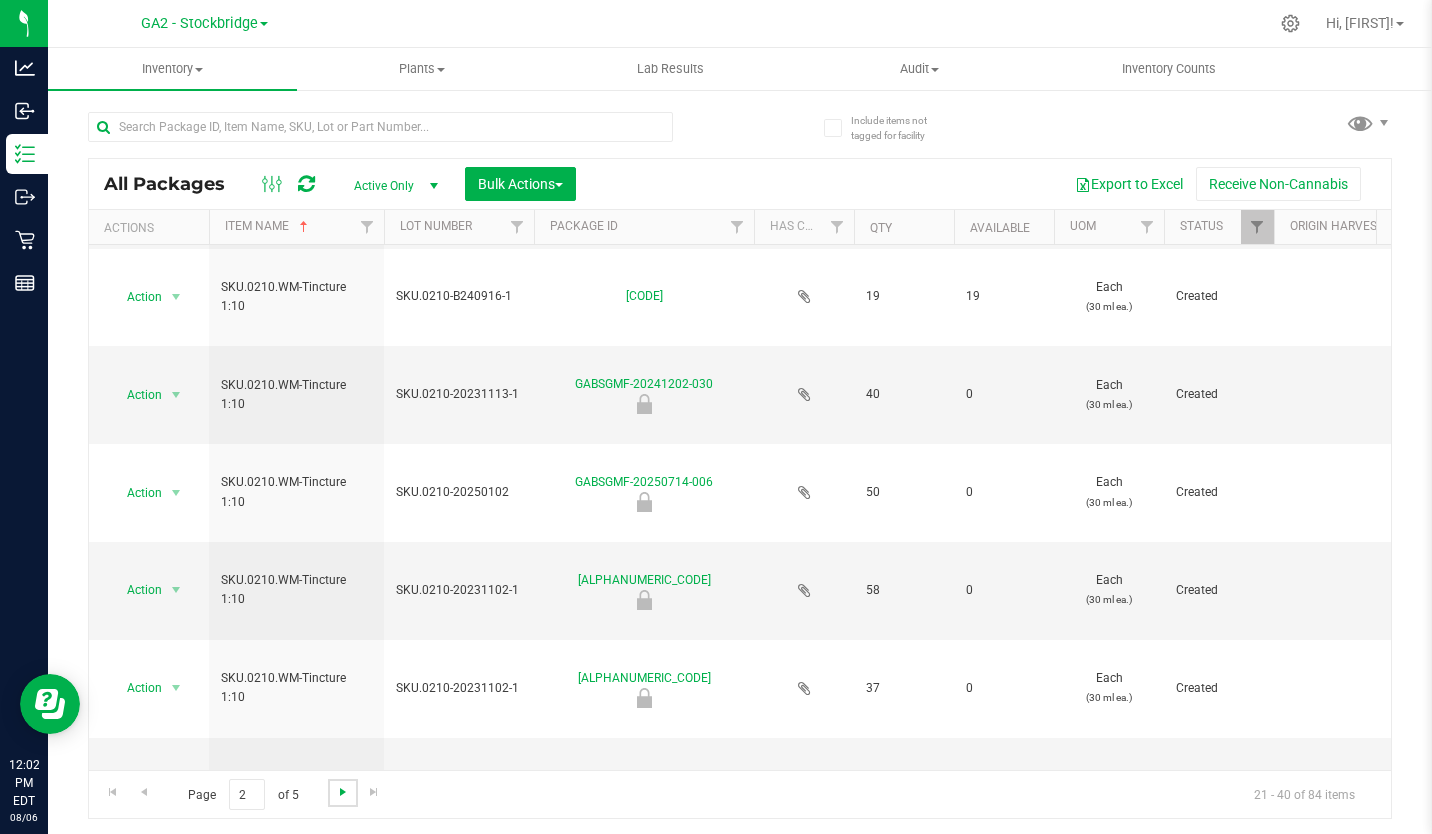 click at bounding box center (343, 792) 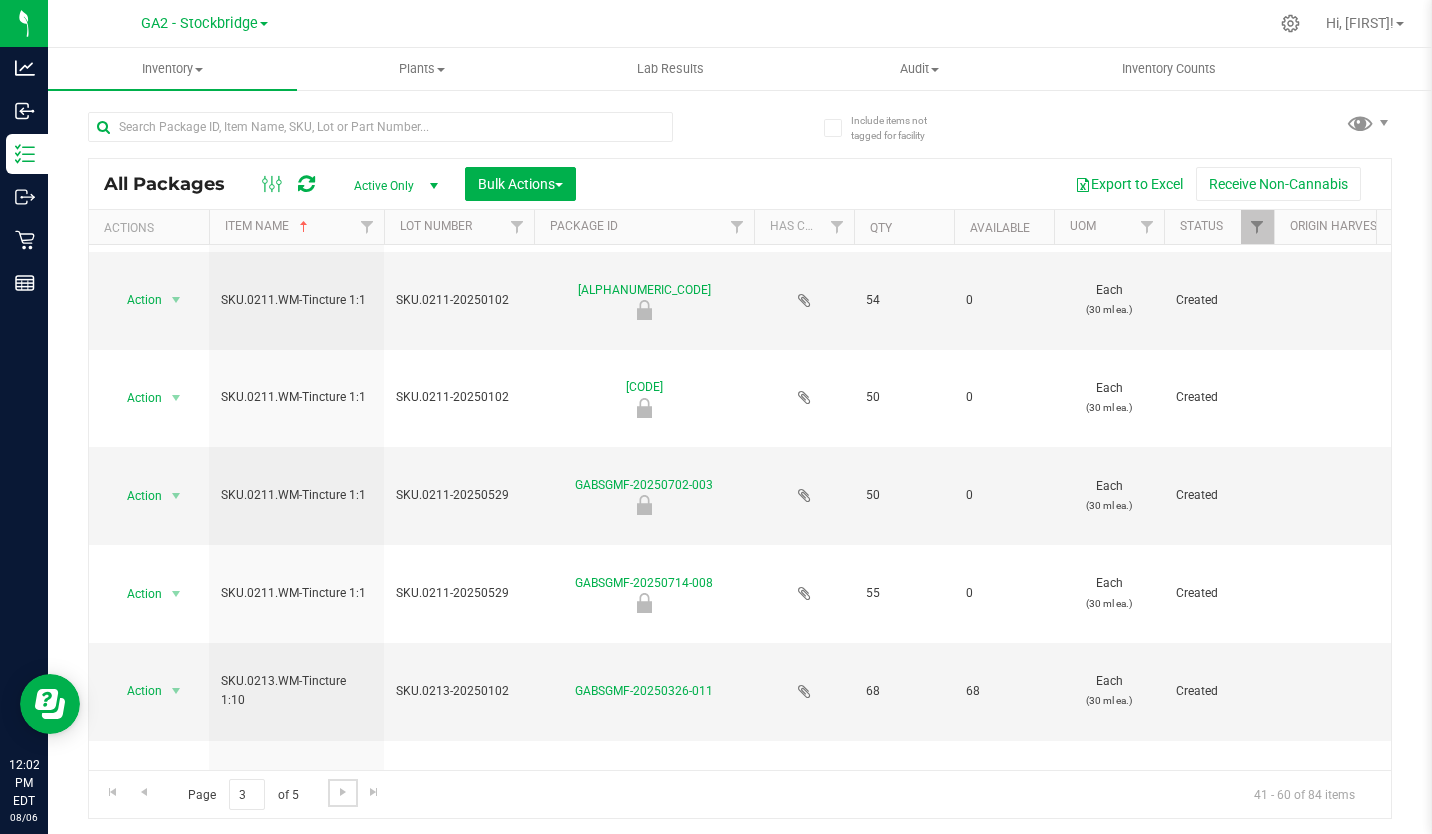 scroll, scrollTop: 0, scrollLeft: 0, axis: both 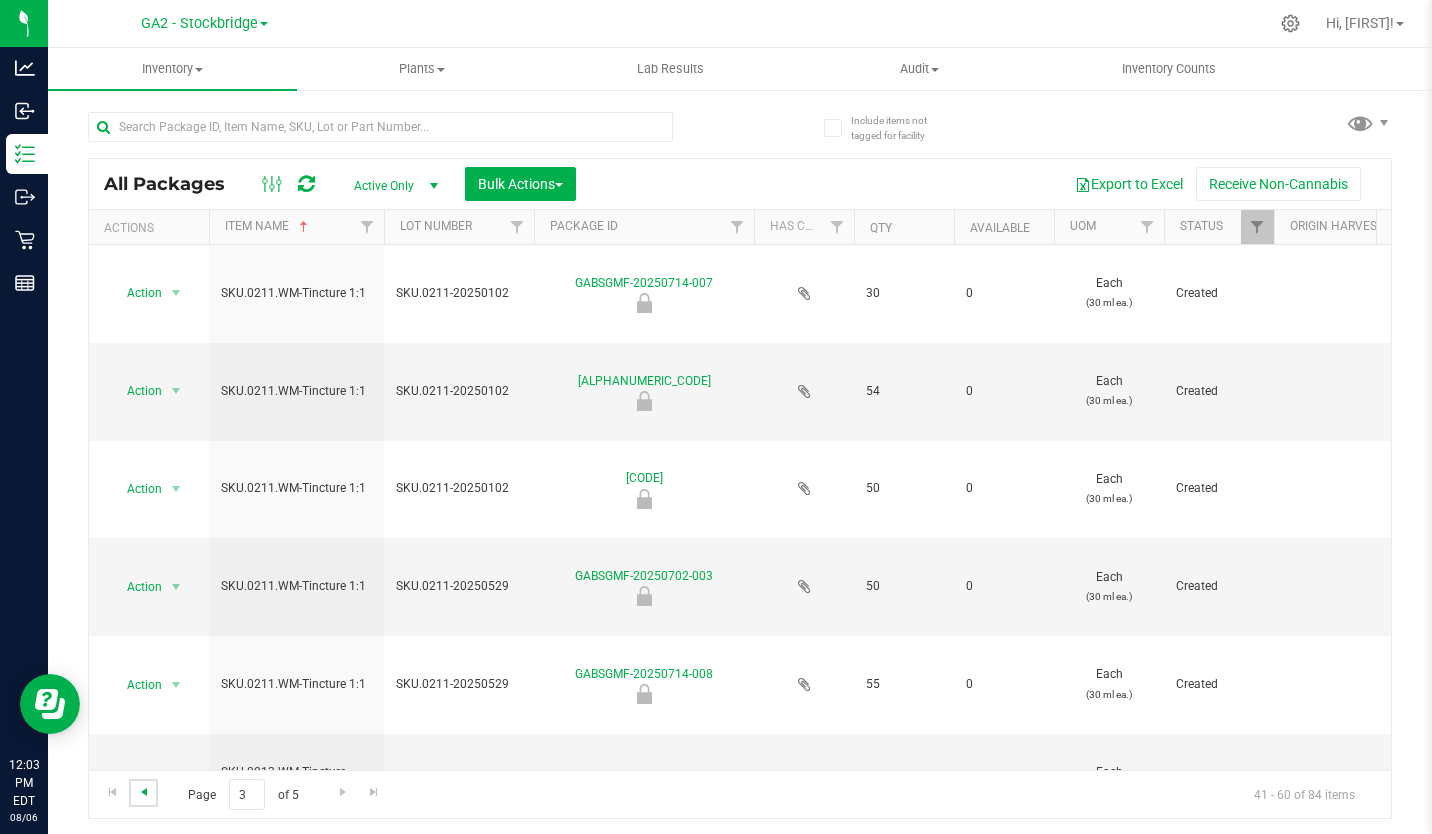 click at bounding box center [144, 792] 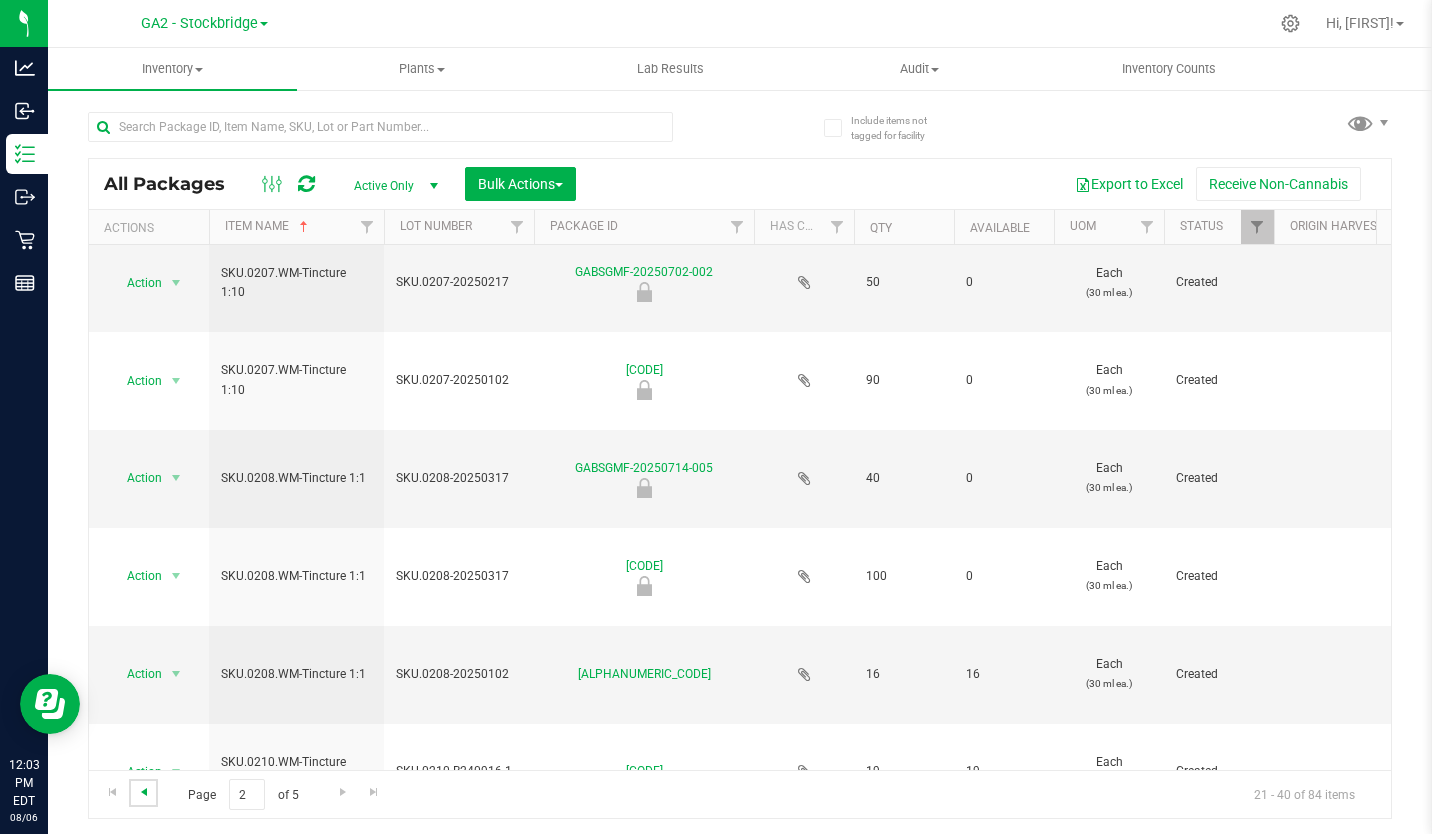 scroll, scrollTop: 973, scrollLeft: 0, axis: vertical 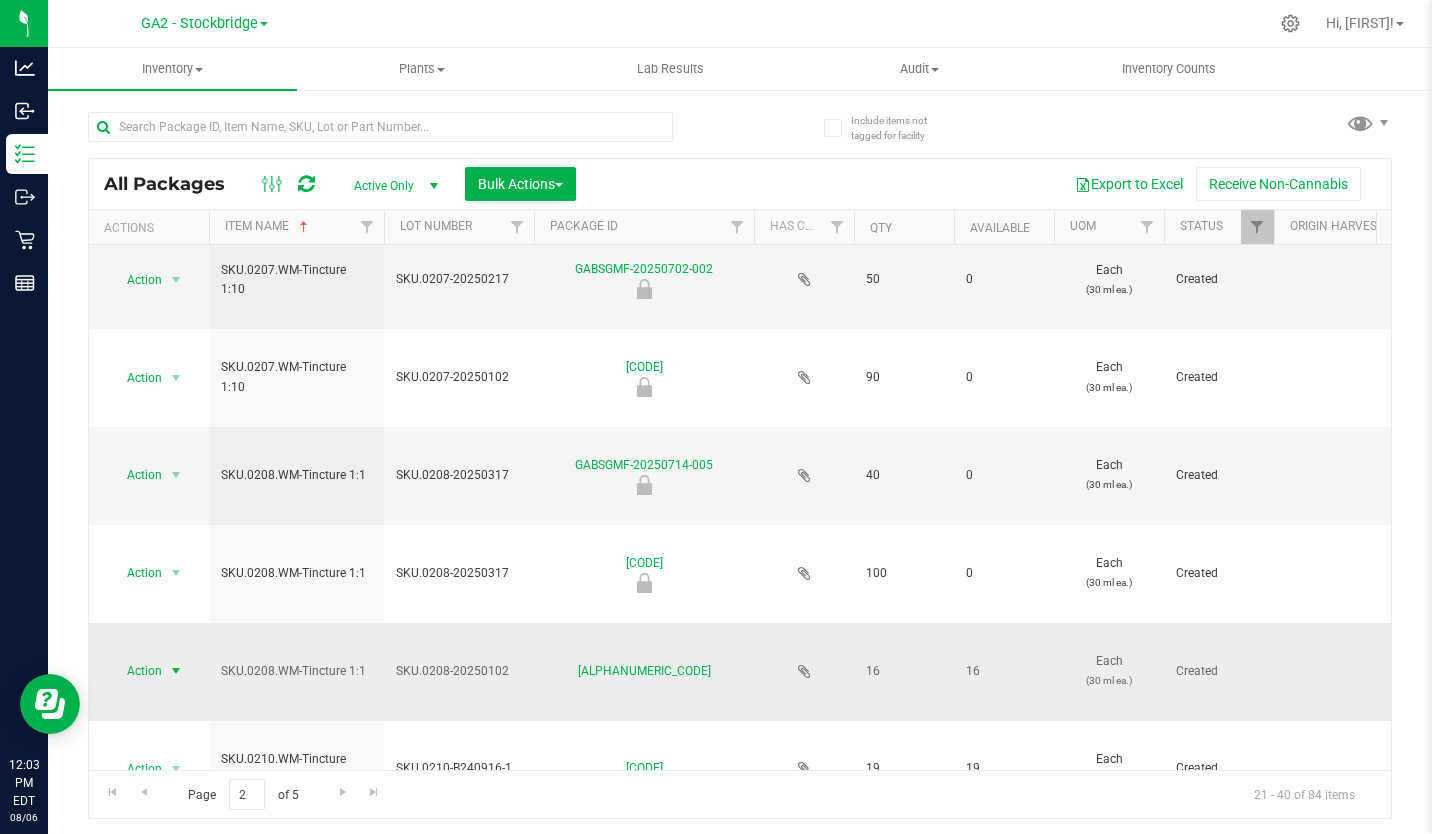 click at bounding box center [176, 671] 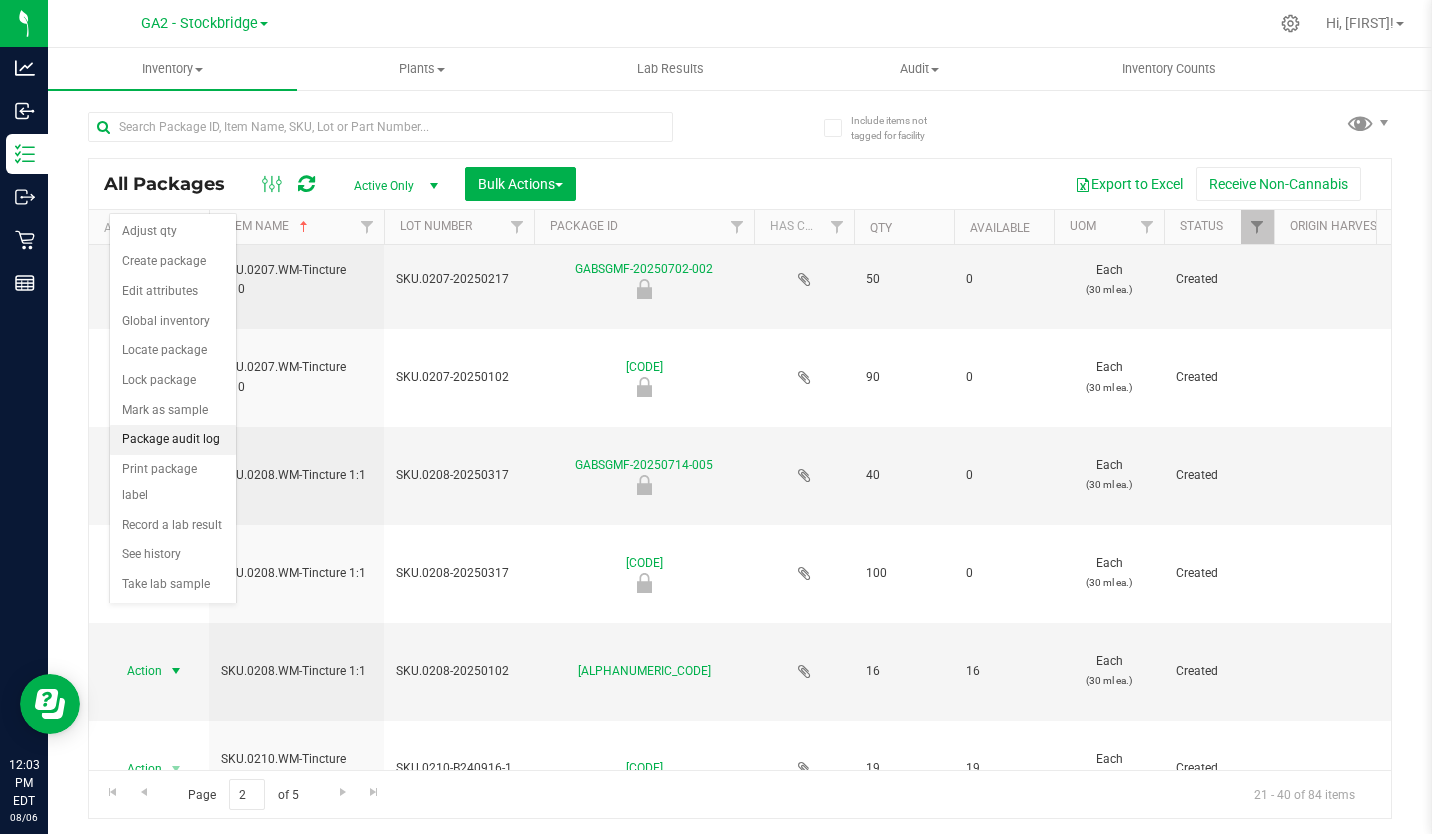 click on "Package audit log" at bounding box center (173, 440) 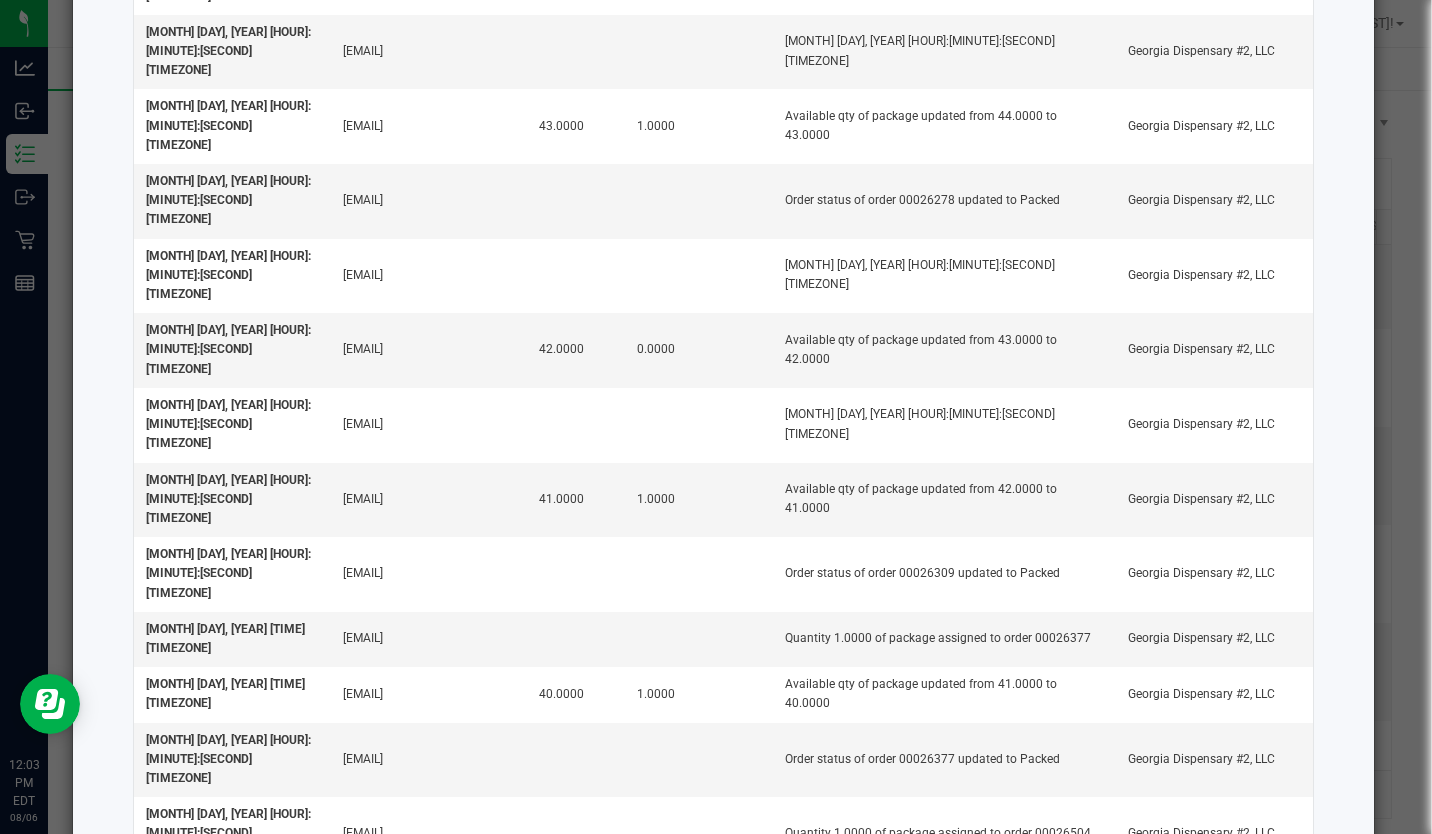scroll, scrollTop: 8876, scrollLeft: 0, axis: vertical 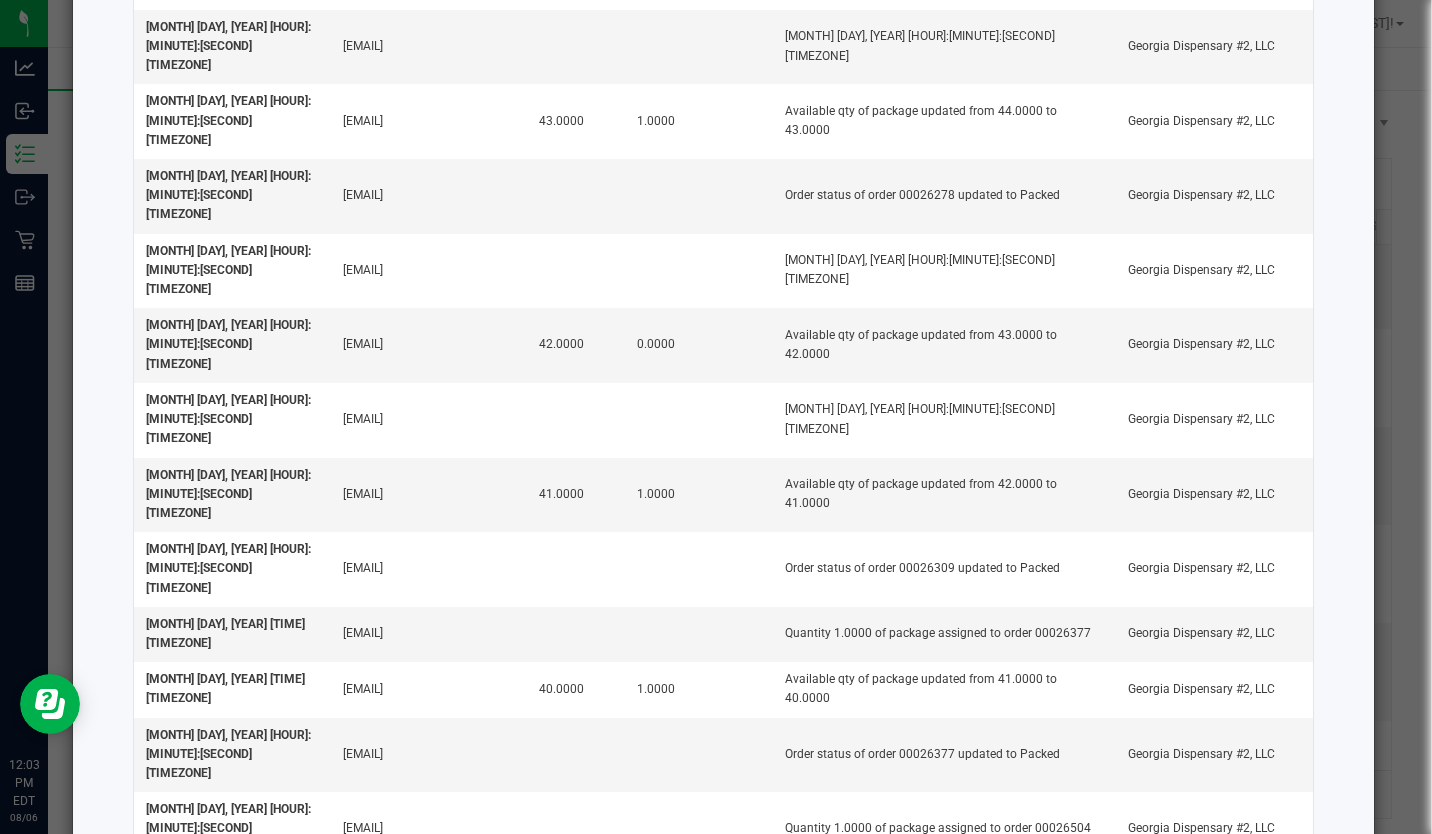 click on "Package Audit Log: [ALPHANUMERIC_CODE] ([ALPHANUMERIC_CODE]) TIMESTAMP USER AVAILABLE NON AVAILABLE EVENT DETAILS Facility Name [MONTH] [DAY], [YEAR] [HOUR]:[MINUTE]:[SECOND] [TIMEZONE] [EMAIL] 80.0000 0.0000 Package received from purchase order [ORDER_NUMBER] Georgia Dispensary #2, LLC [MONTH] [DAY], [YEAR] [HOUR]:[MINUTE]:[SECOND] [TIMEZONE] [EMAIL] 0.0000 80.0000 Package locked: Newly Received Georgia Dispensary #2, LLC [MONTH] [DAY], [YEAR] [HOUR]:[MINUTE]:[SECOND] [TIMEZONE] [EMAIL] 0.0000 80.0000 Package locked: Newly Received Georgia Dispensary #2, LLC [MONTH] [DAY], [YEAR] [HOUR]:[MINUTE]:[SECOND] [TIMEZONE] [EMAIL] 0.0000 80.0000 Package unlocked Georgia Dispensary #2, LLC [MONTH] [DAY], [YEAR] [HOUR]:[MINUTE]:[SECOND] [TIMEZONE] [EMAIL] 80.0000 0.0000 Available qty of package updated from 0.0000 to 80.0000 Georgia Dispensary #2, LLC [MONTH] [DAY], [YEAR] [HOUR]:[MINUTE]:[SECOND] [EMAIL] Quantity 1.0000 of package assigned to order [ORDER_NUMBER] Georgia Dispensary #2, LLC 79.0000" 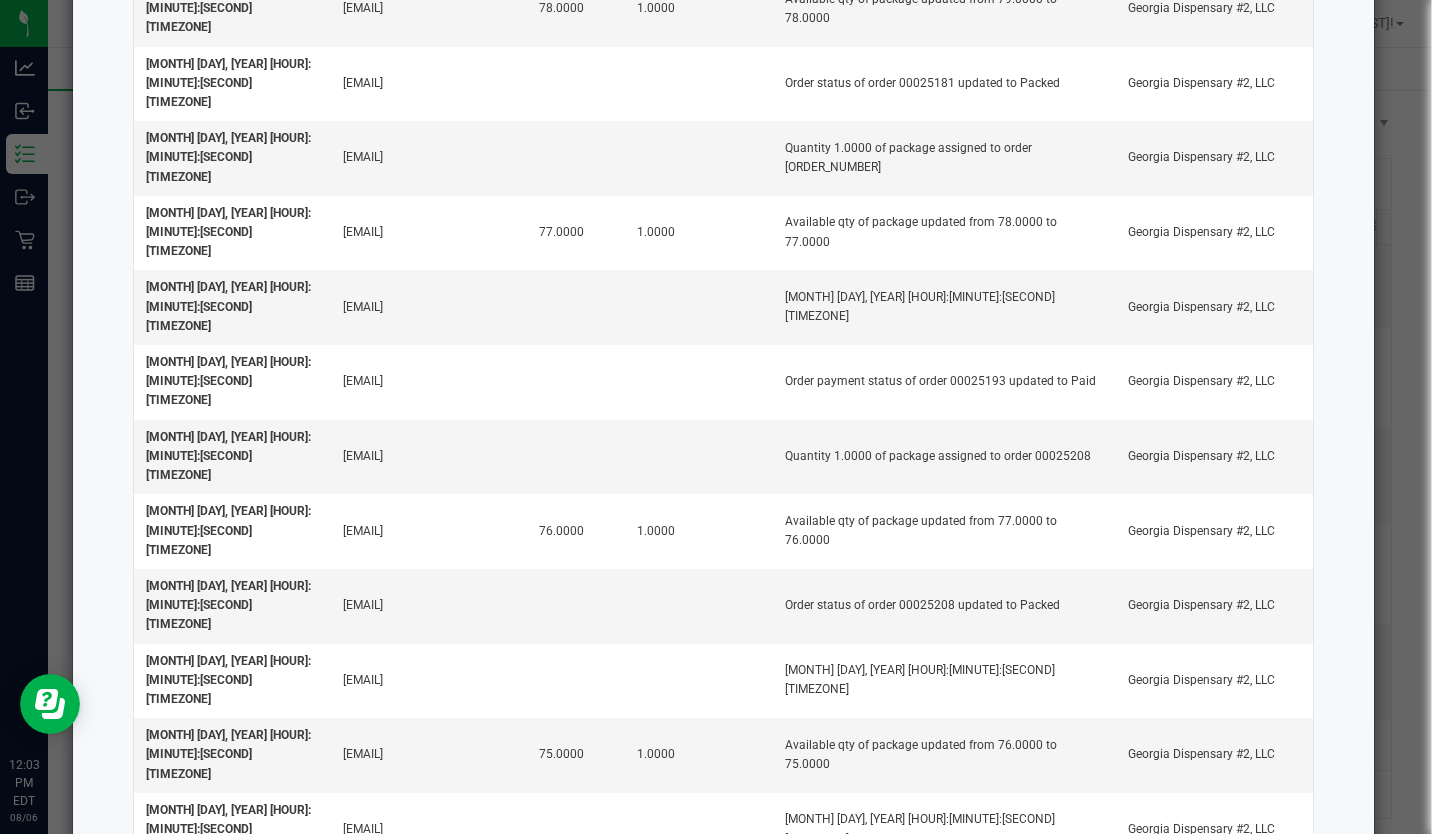 scroll, scrollTop: 0, scrollLeft: 0, axis: both 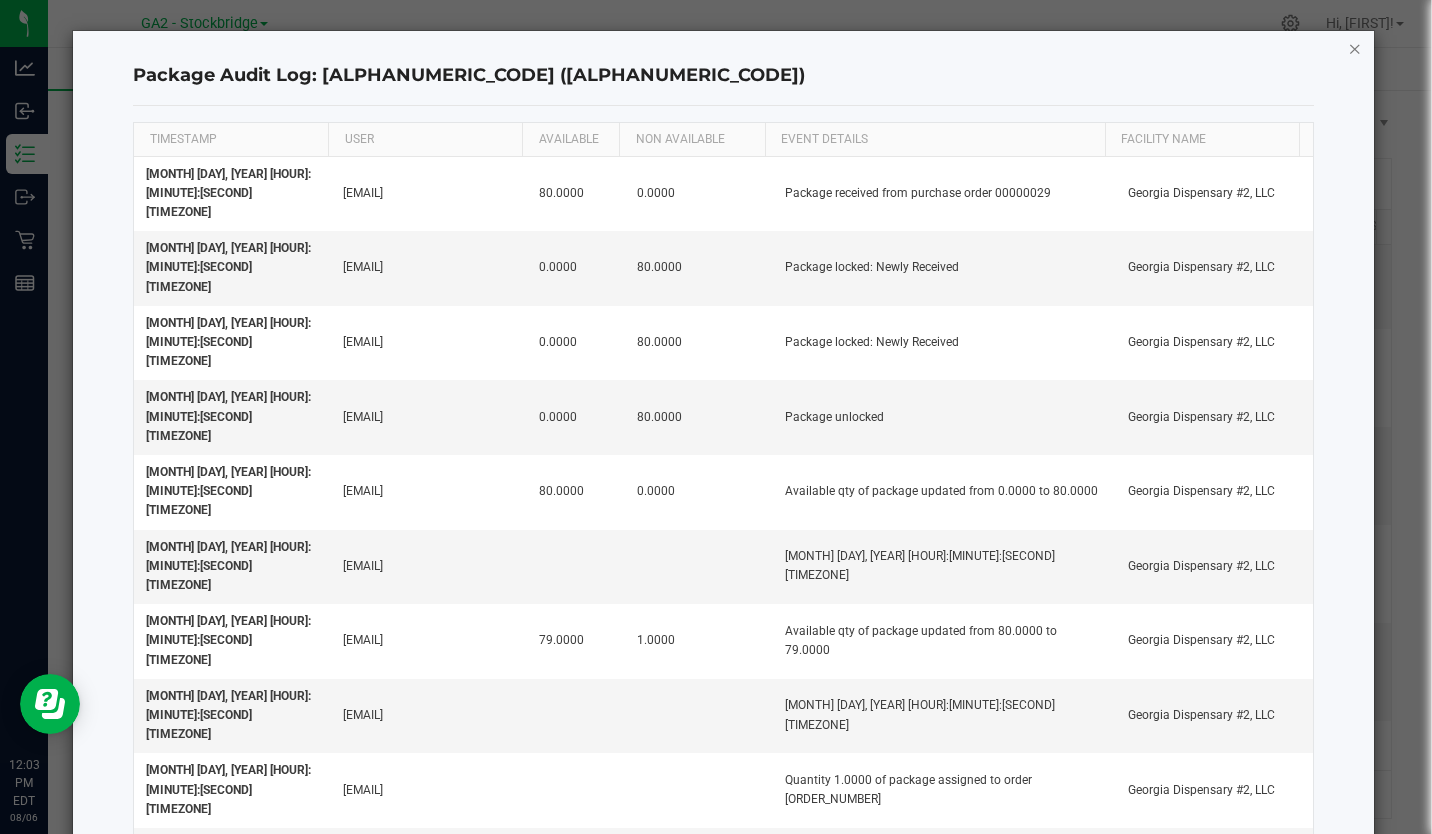 click 